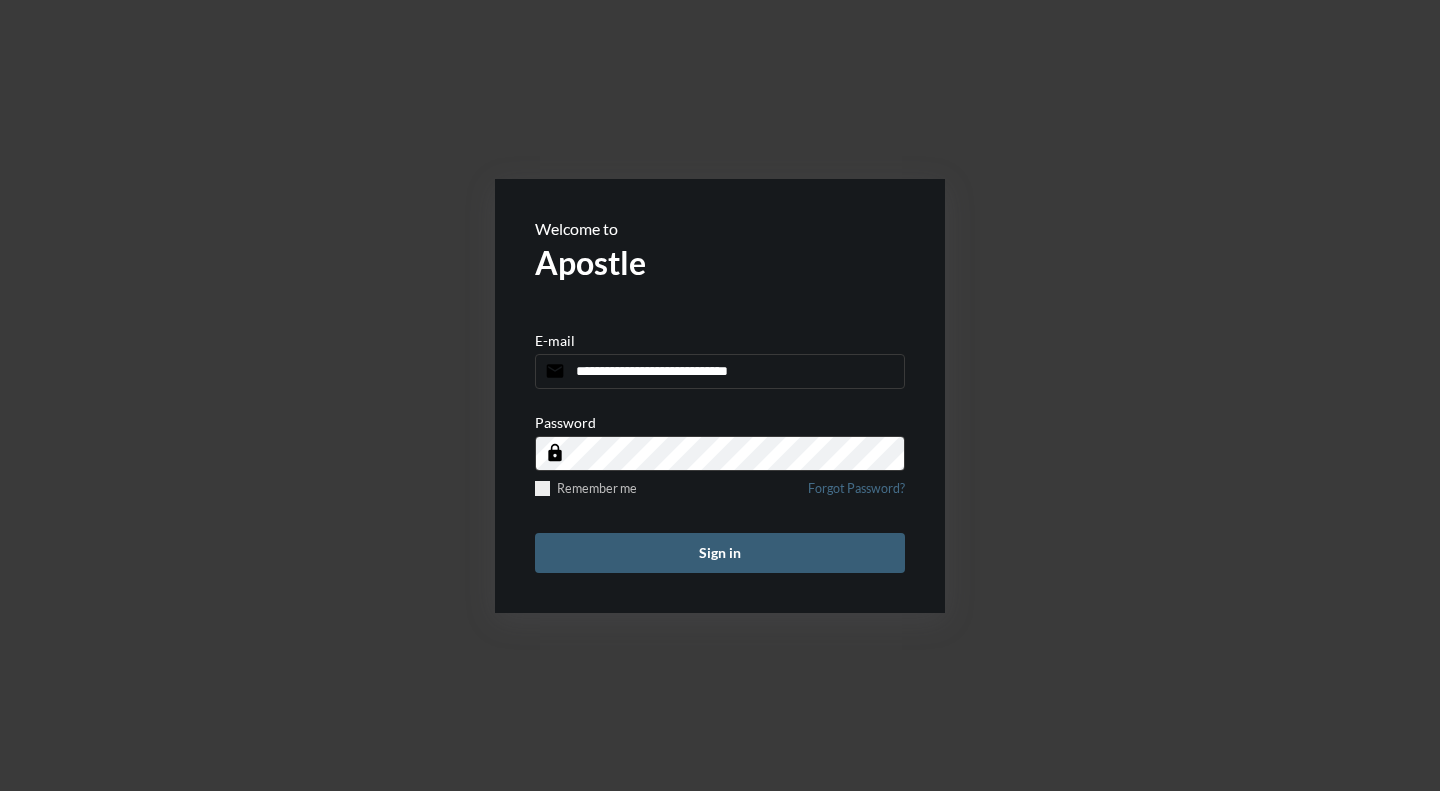 scroll, scrollTop: 0, scrollLeft: 0, axis: both 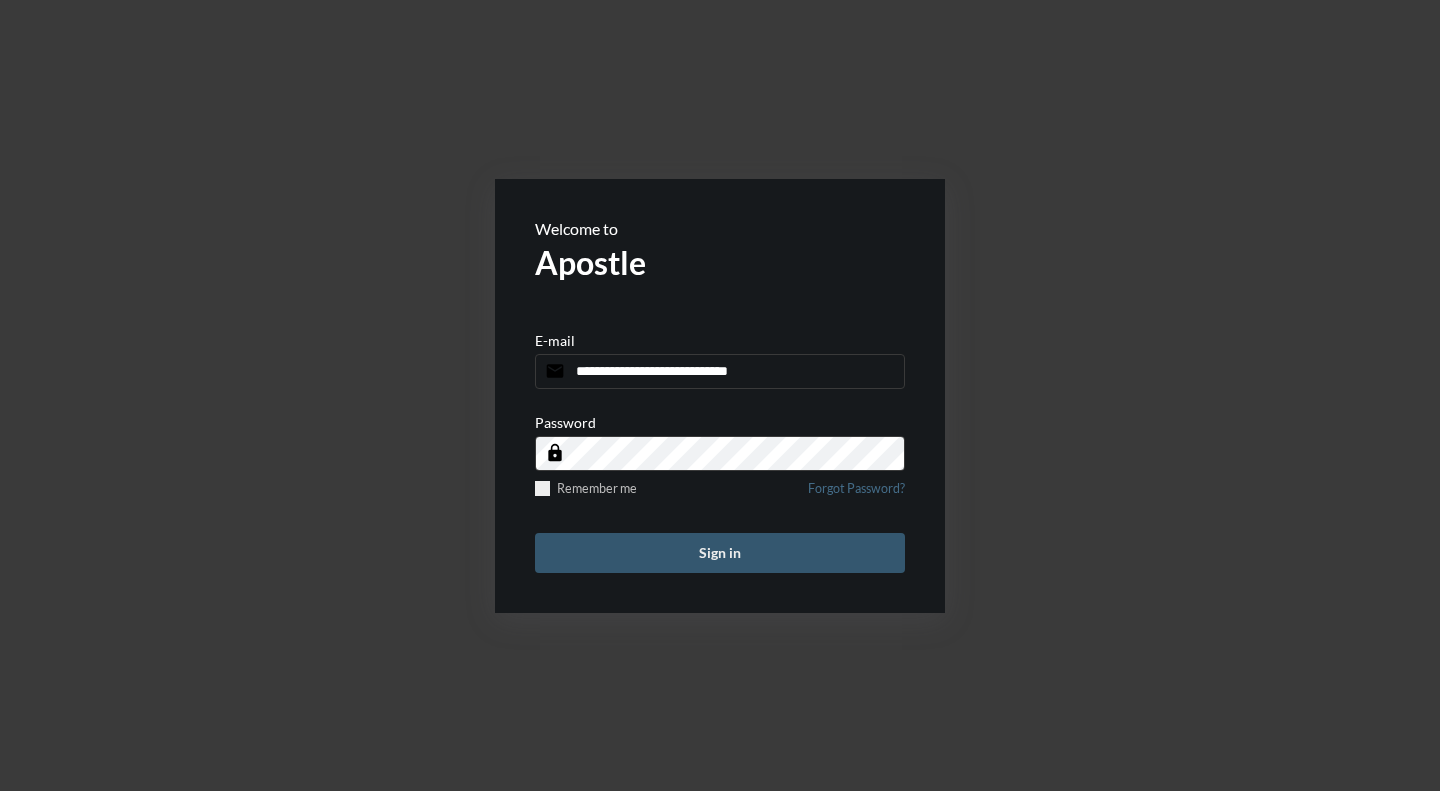 click on "Sign in" at bounding box center [720, 553] 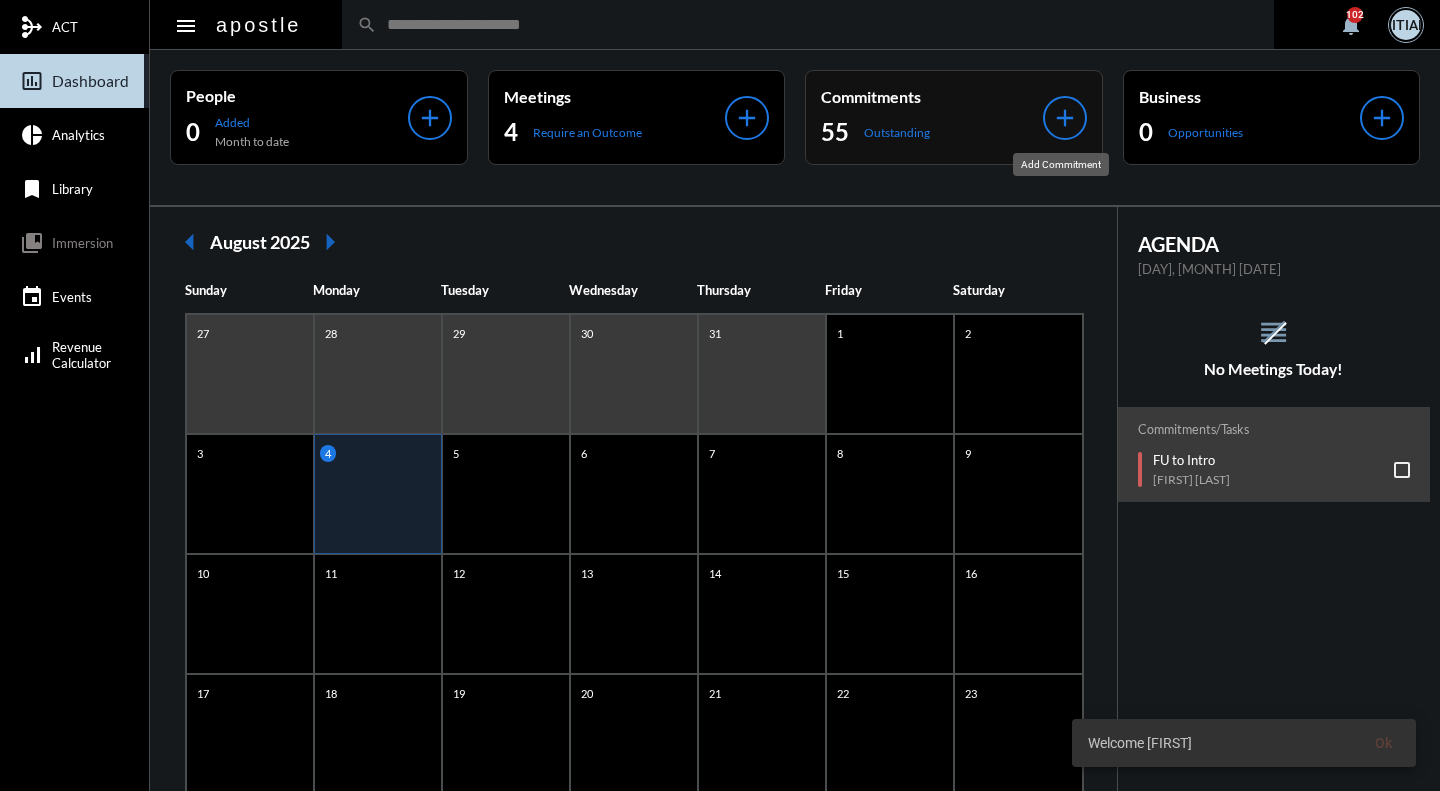 click on "add" 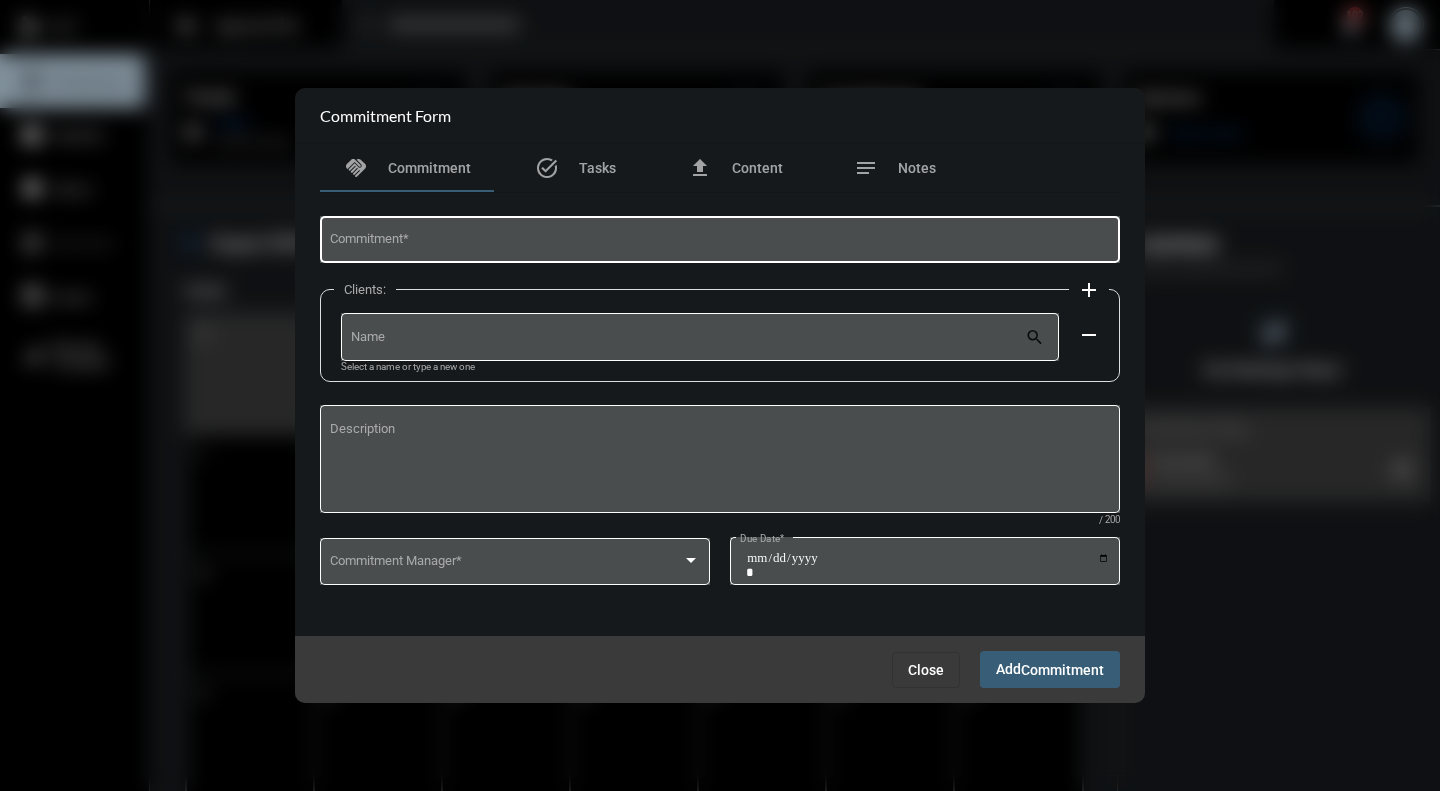 click on "Commitment  *" at bounding box center (720, 243) 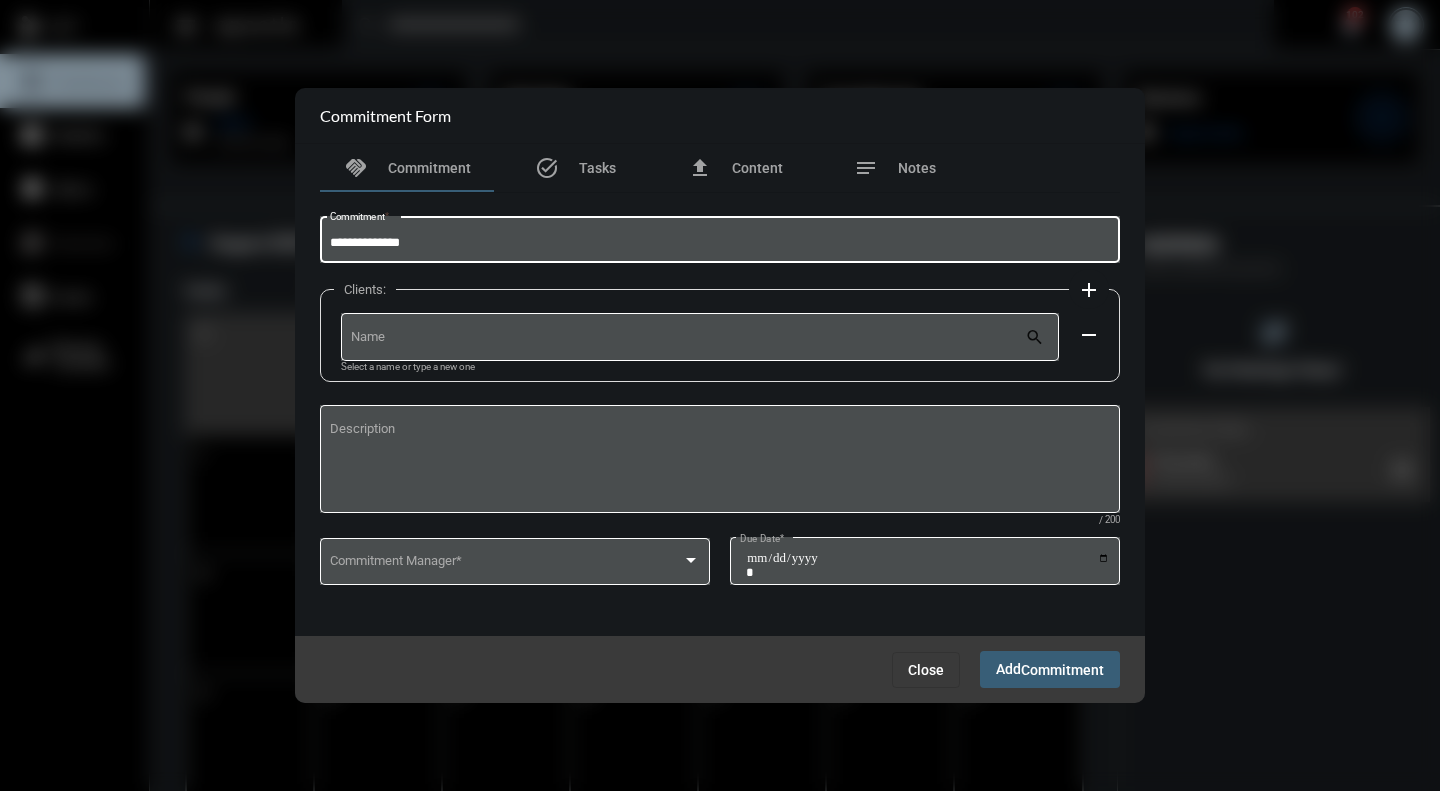 type on "**********" 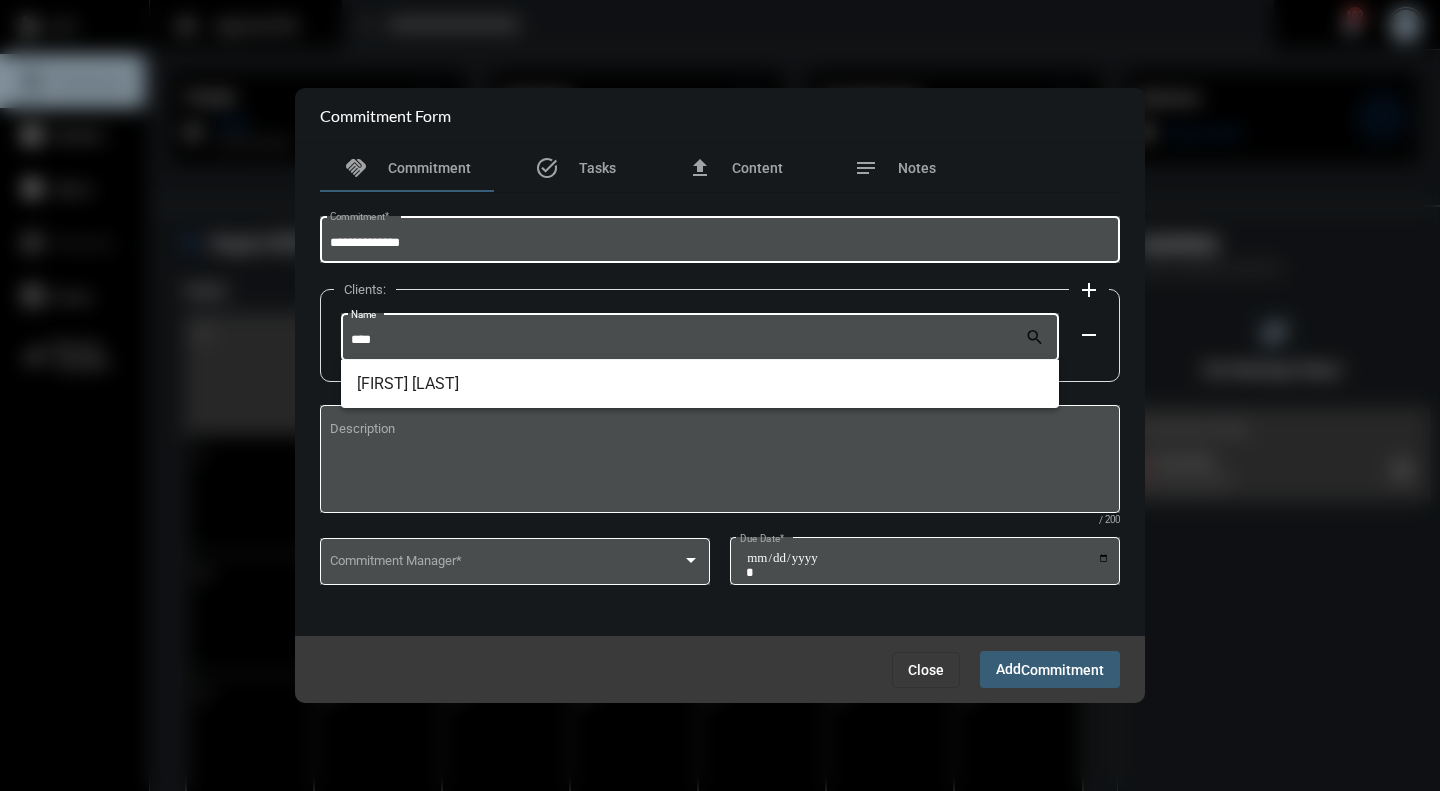 click on "Add   Commitment" at bounding box center (1050, 669) 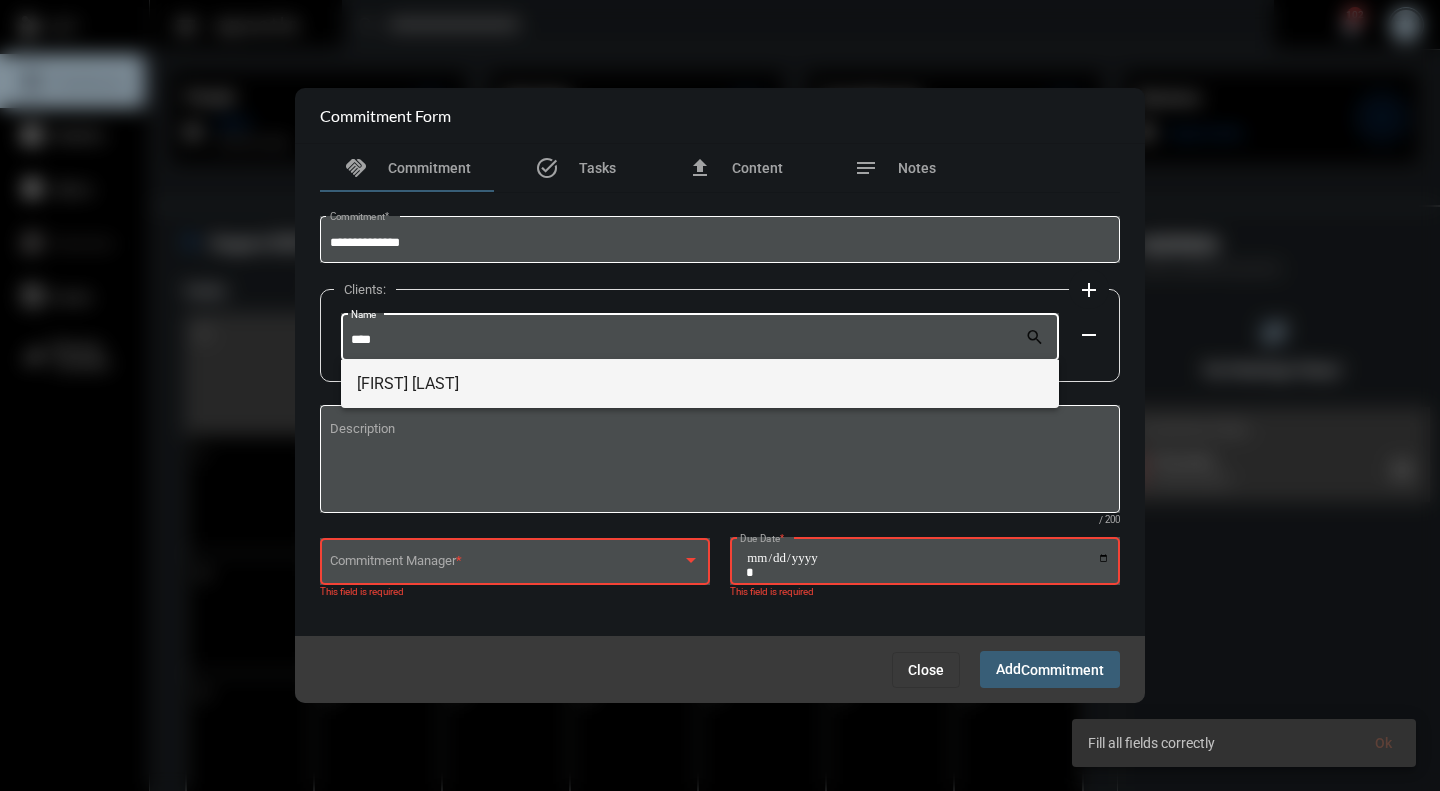 click on "[FIRST] [LAST]" at bounding box center [700, 384] 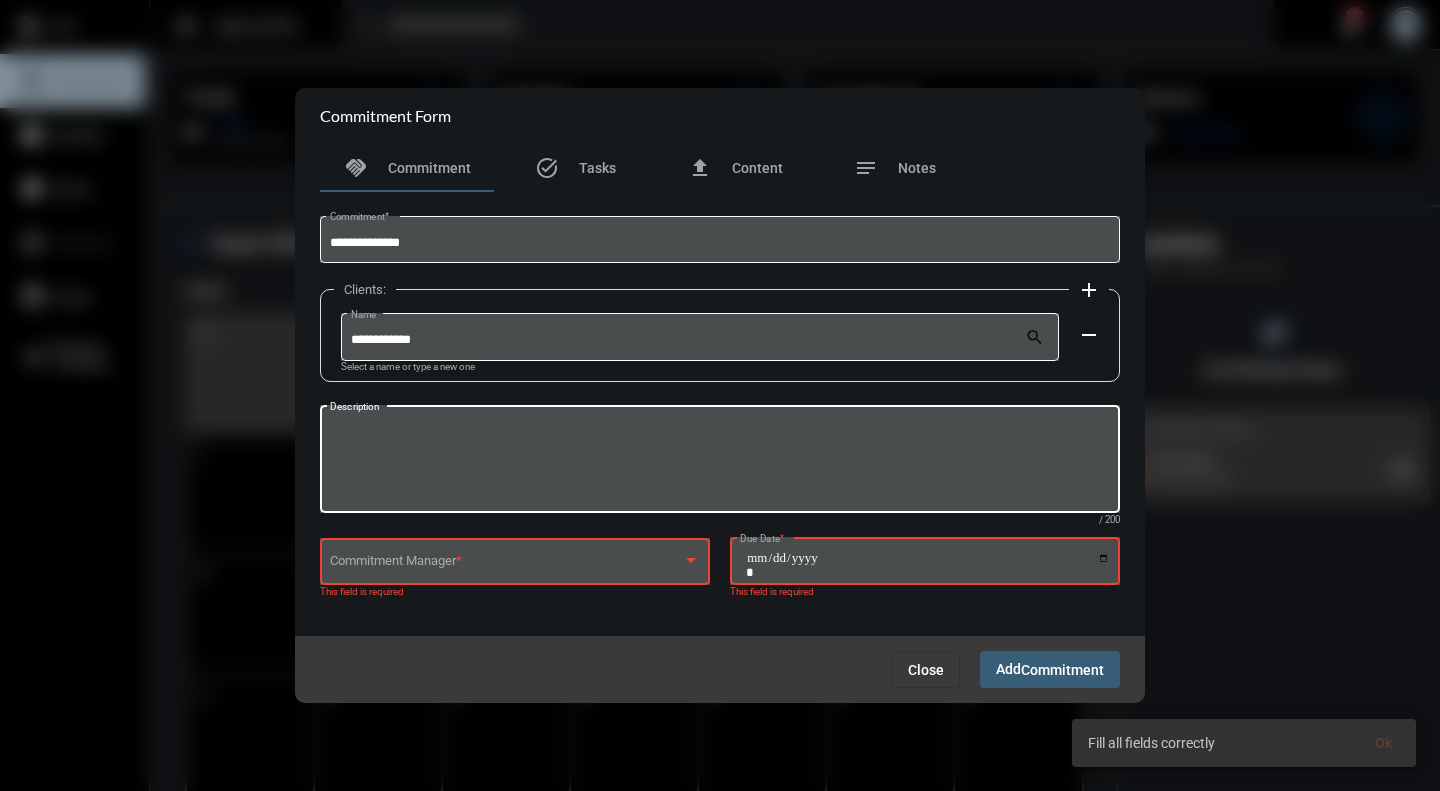click on "Description" at bounding box center [720, 462] 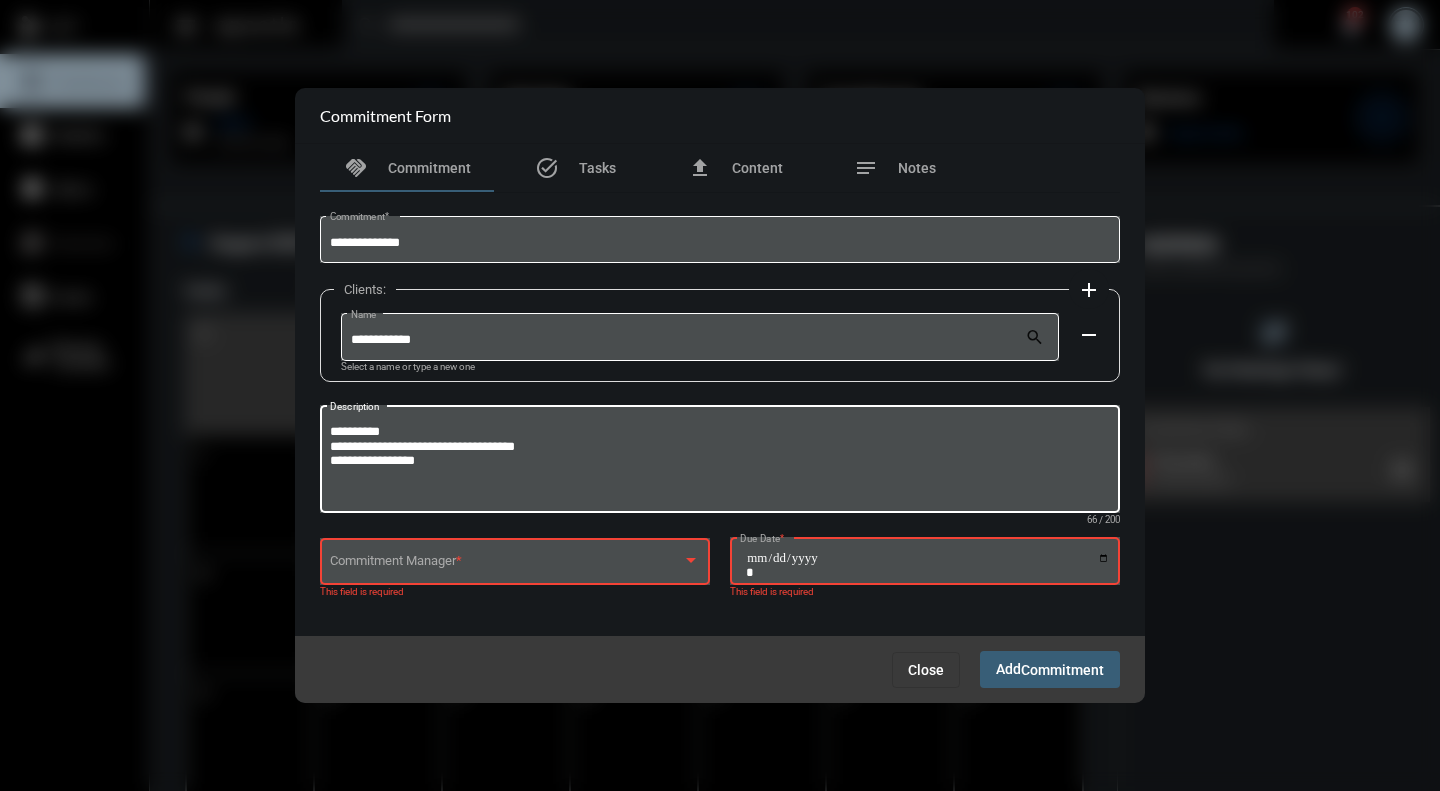 paste on "**********" 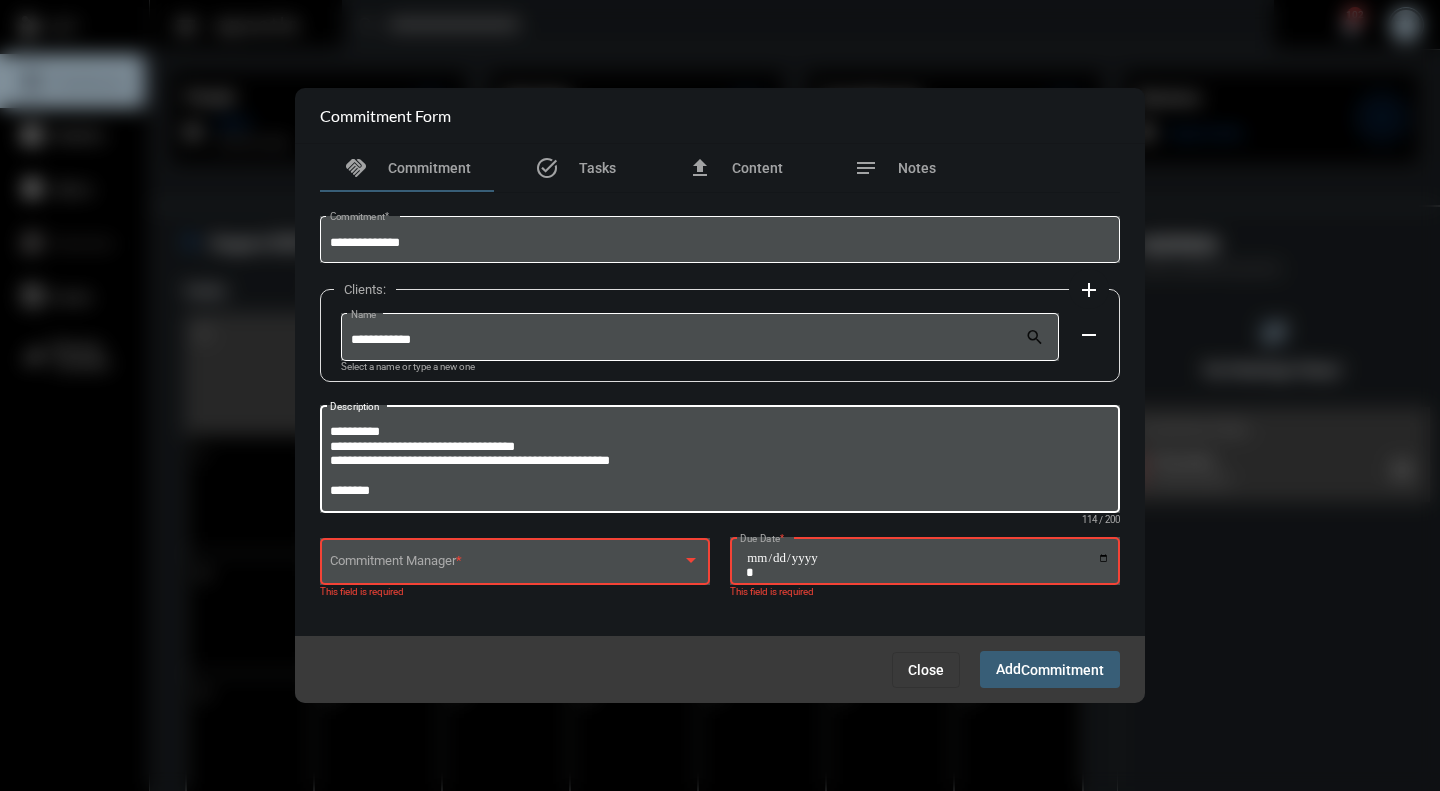 scroll, scrollTop: 11, scrollLeft: 0, axis: vertical 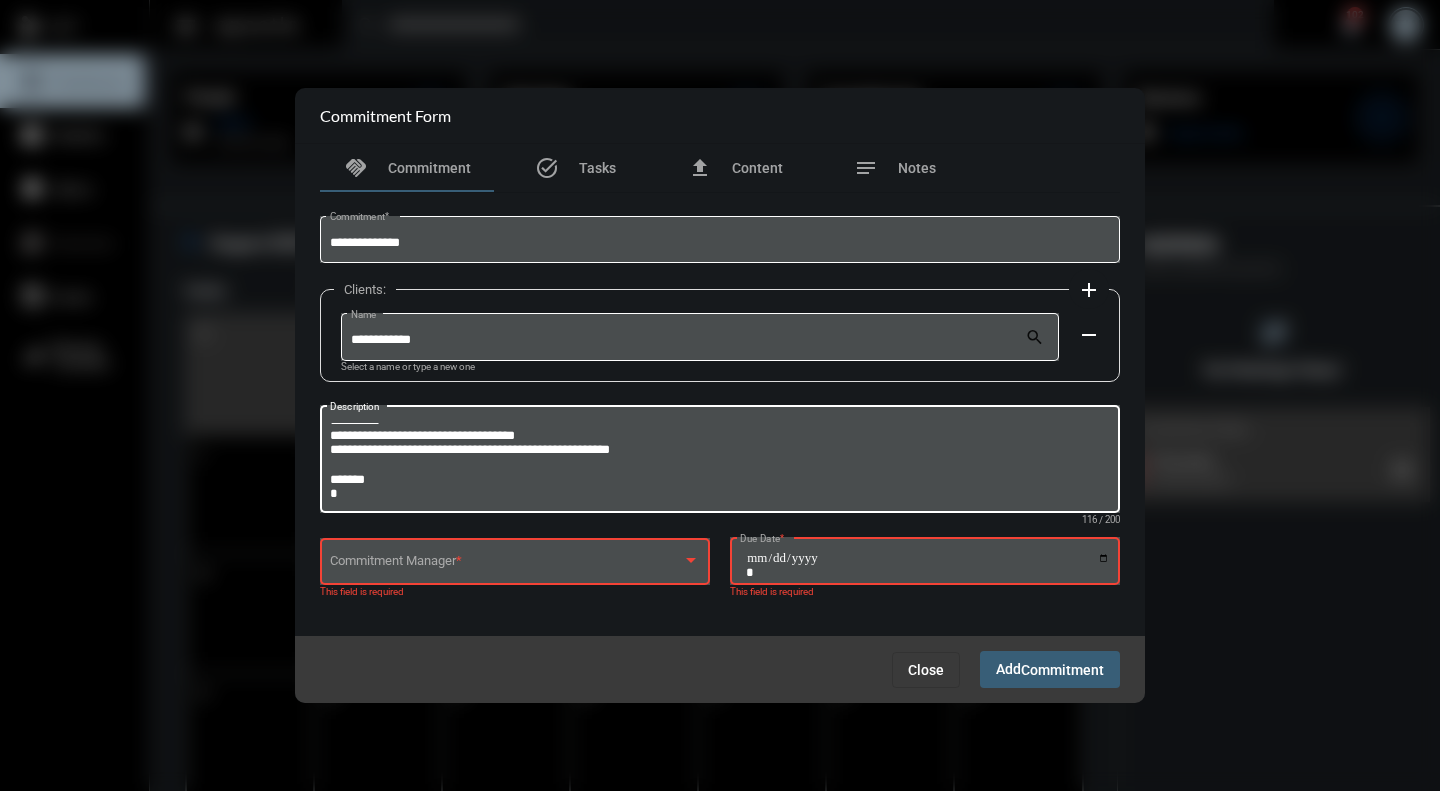 type on "**********" 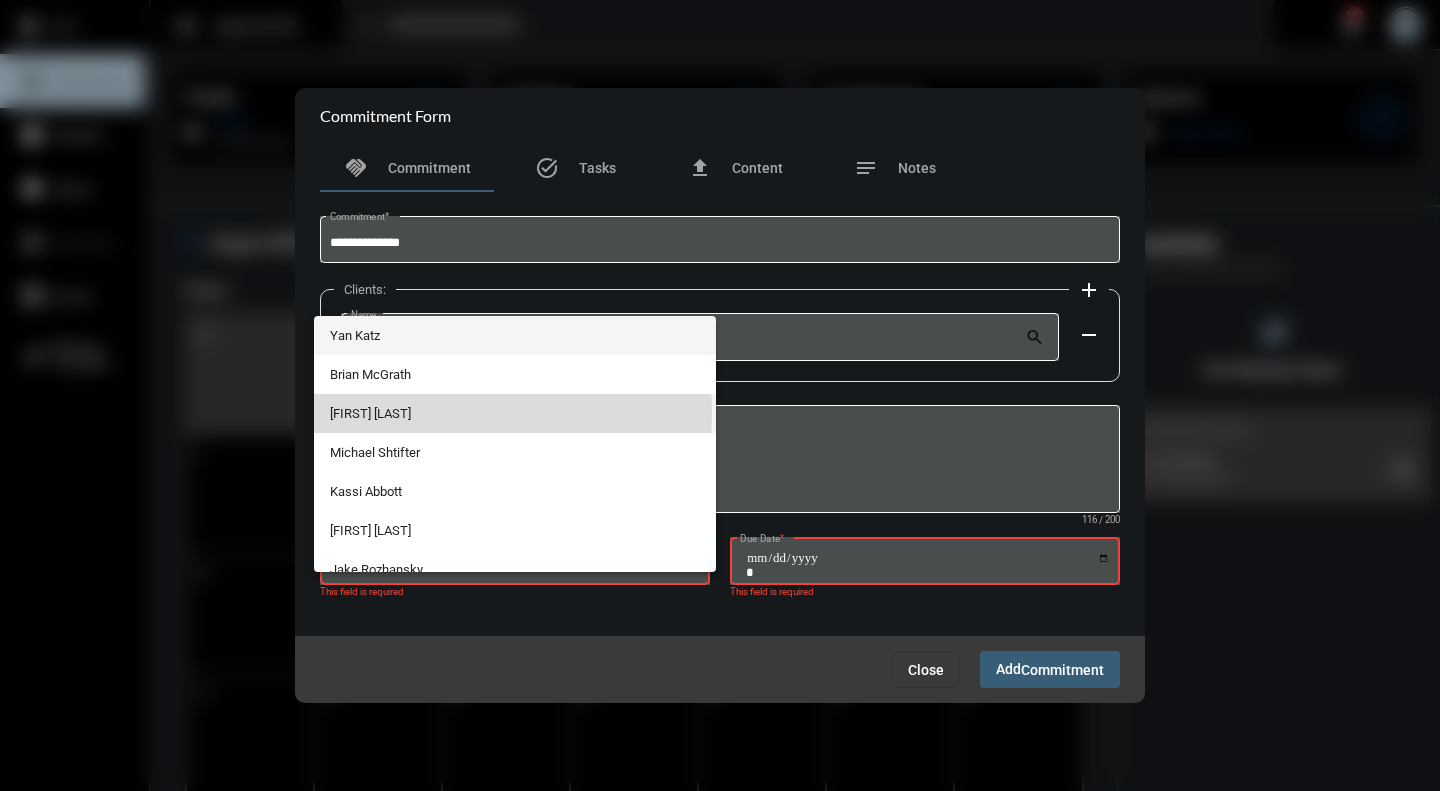 click on "[FIRST] [LAST]" at bounding box center (515, 413) 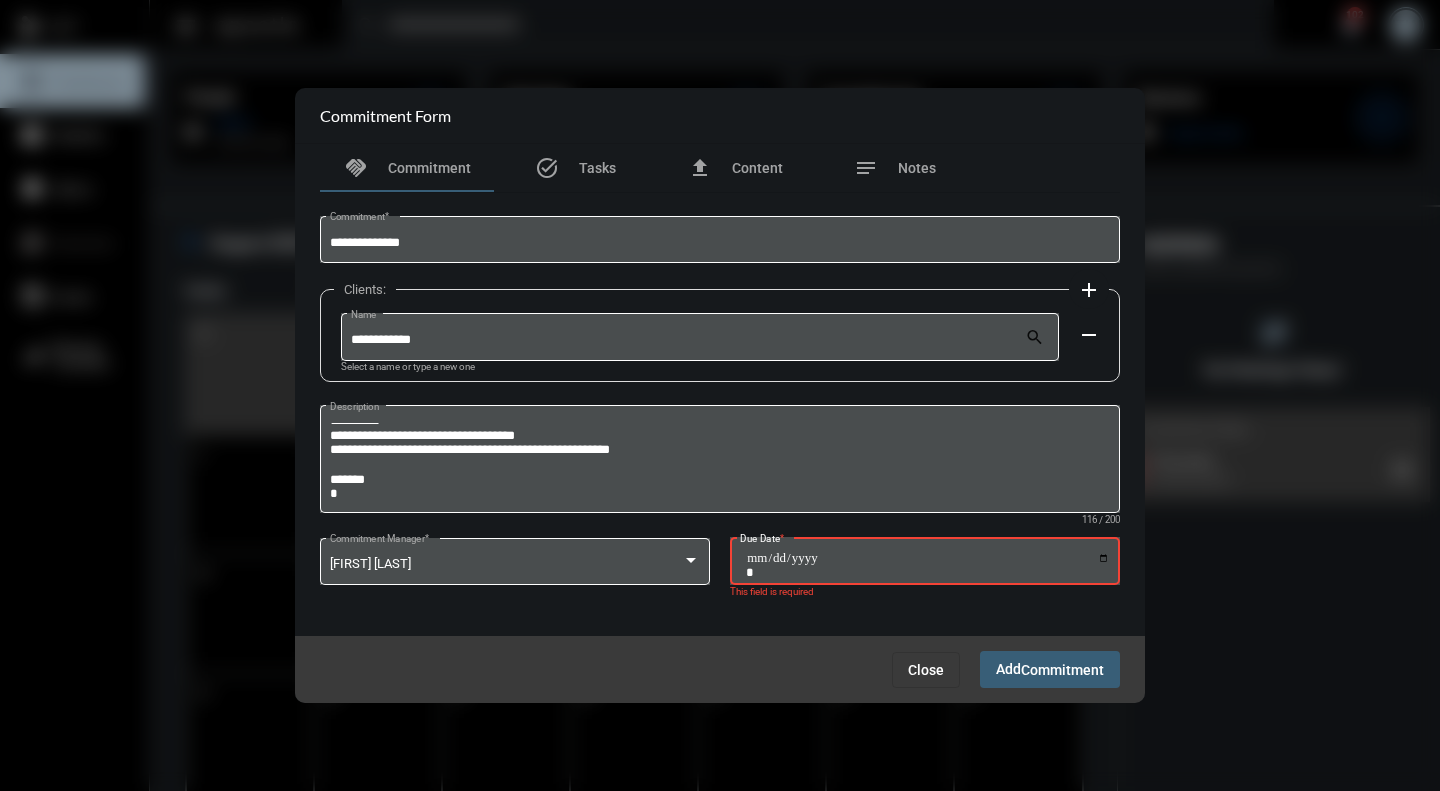 click on "Due Date  *" at bounding box center [928, 565] 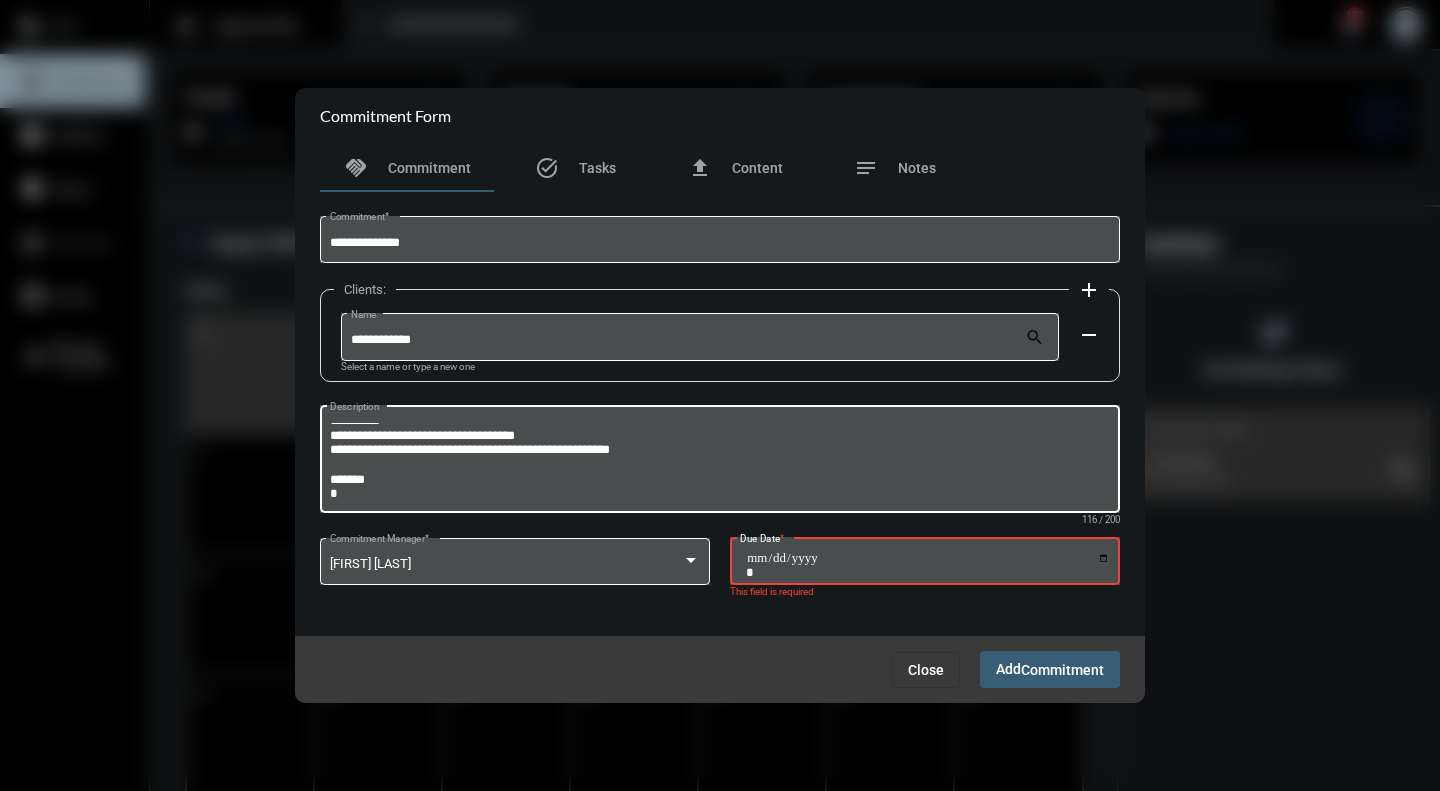type on "**********" 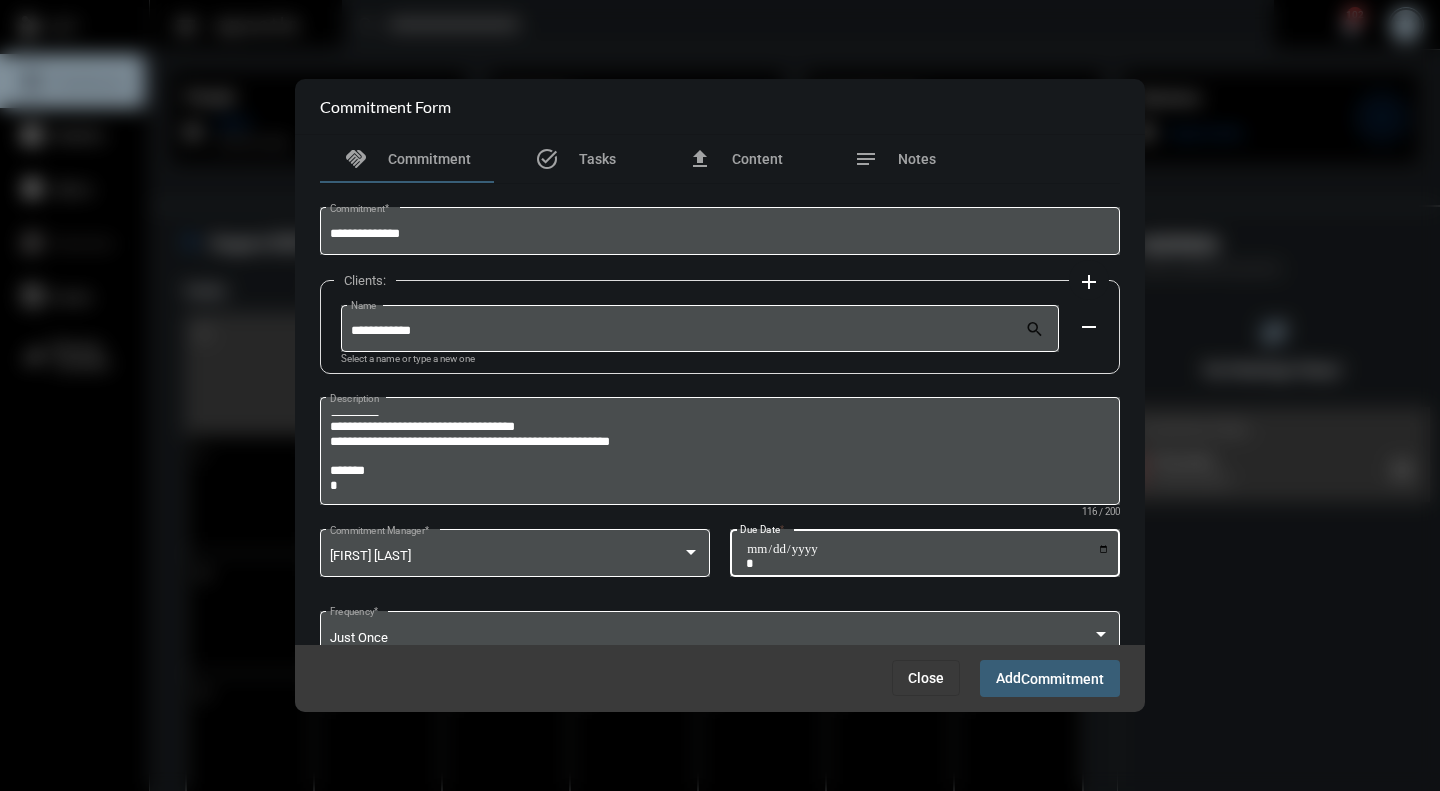 click on "Commitment" at bounding box center (1062, 679) 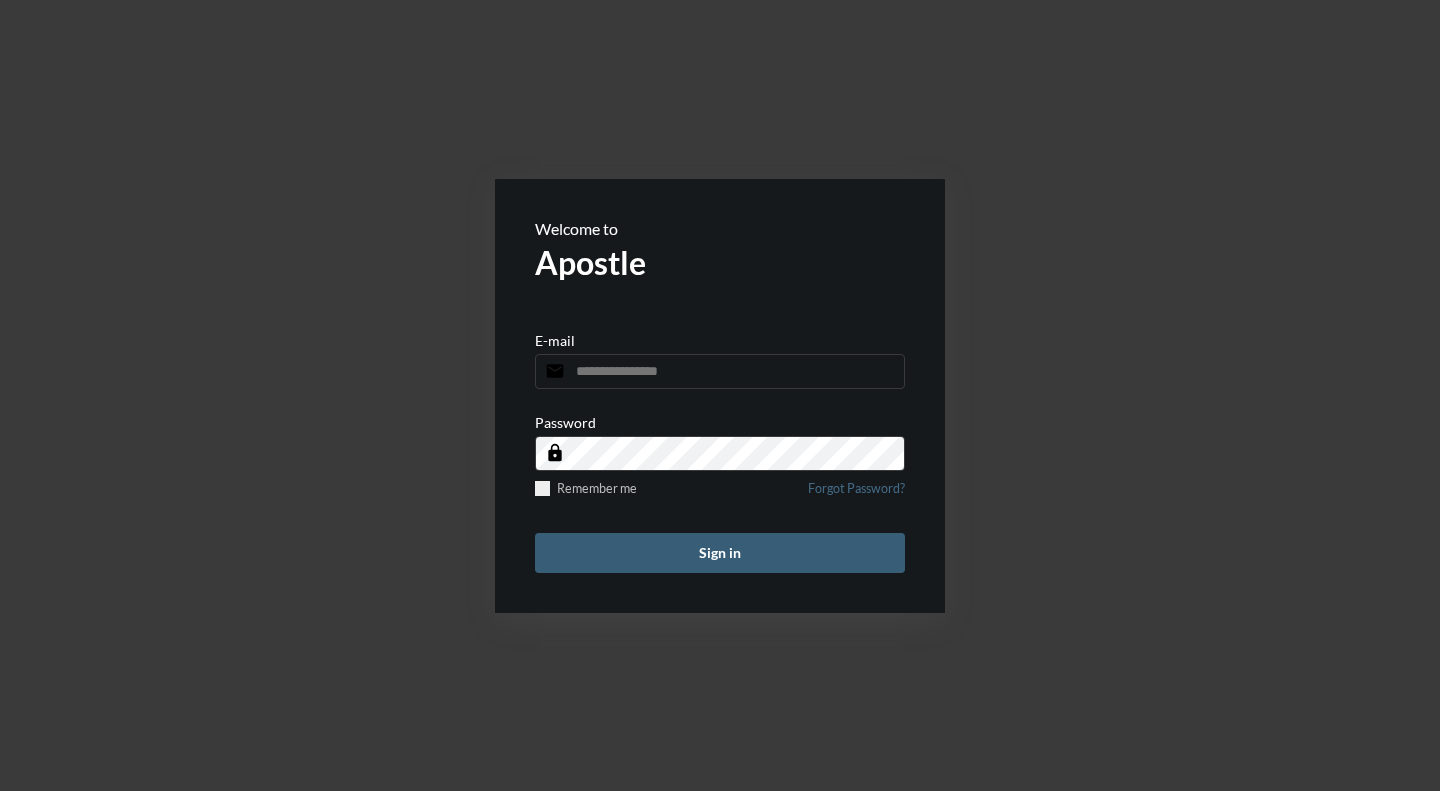 scroll, scrollTop: 0, scrollLeft: 0, axis: both 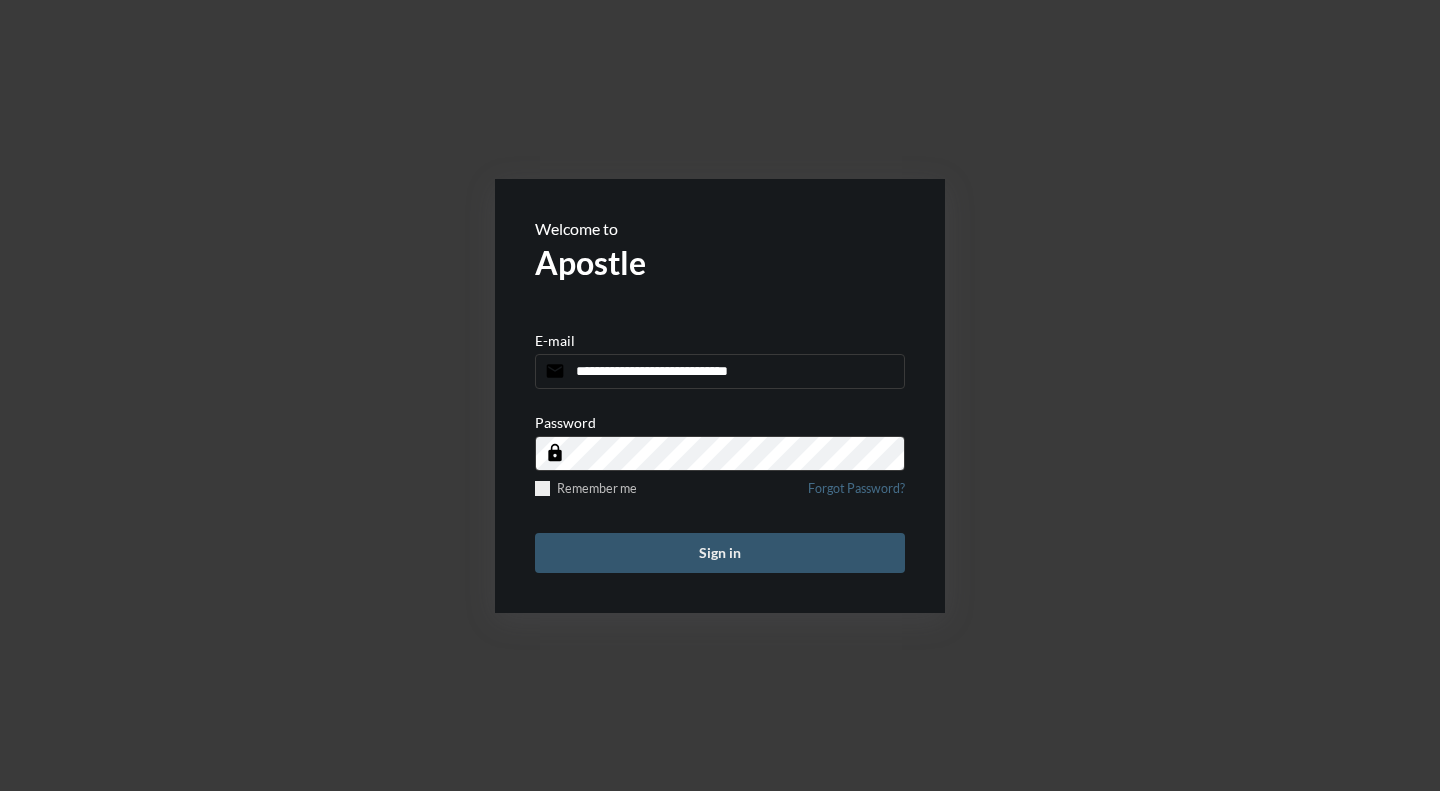 click on "Sign in" at bounding box center [720, 553] 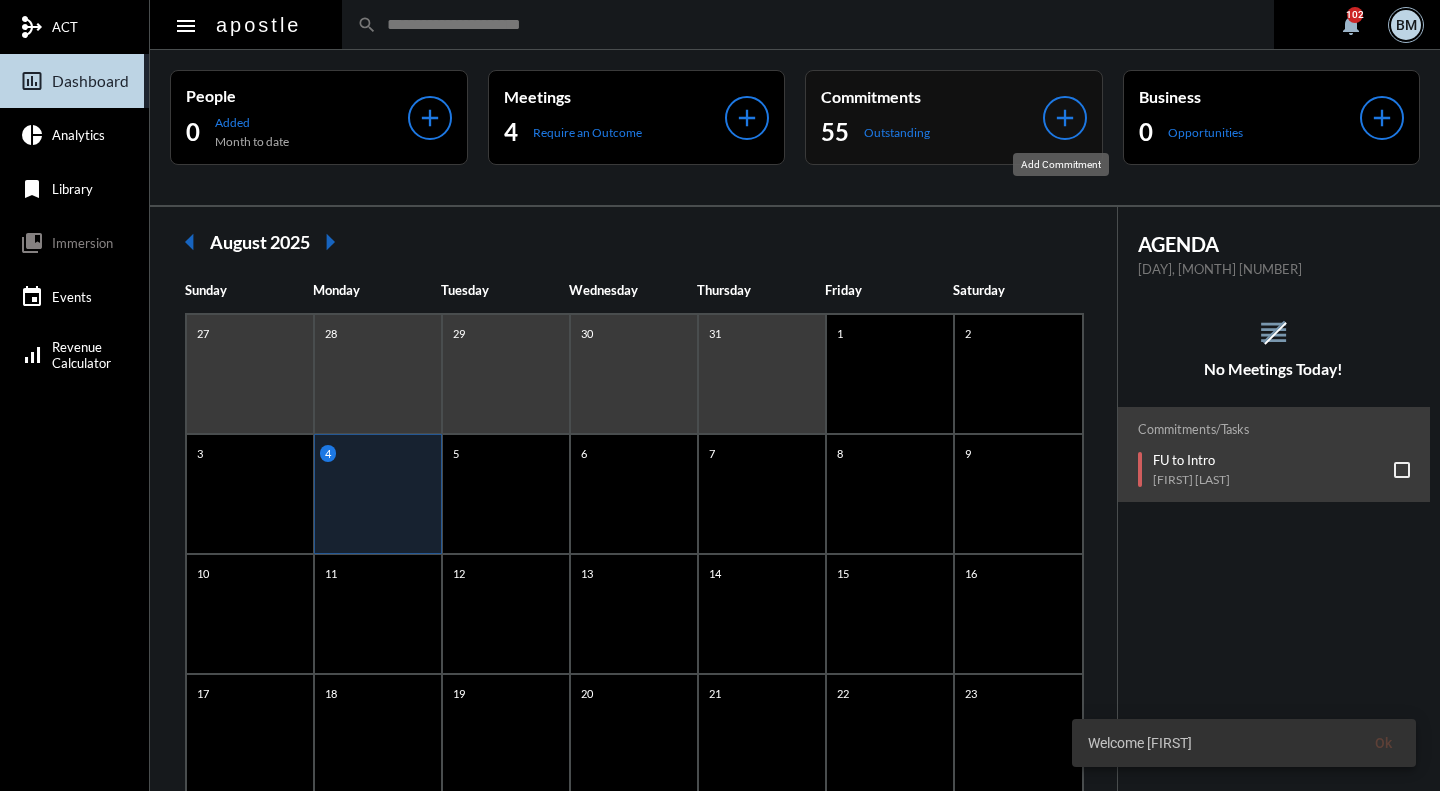 click on "add" 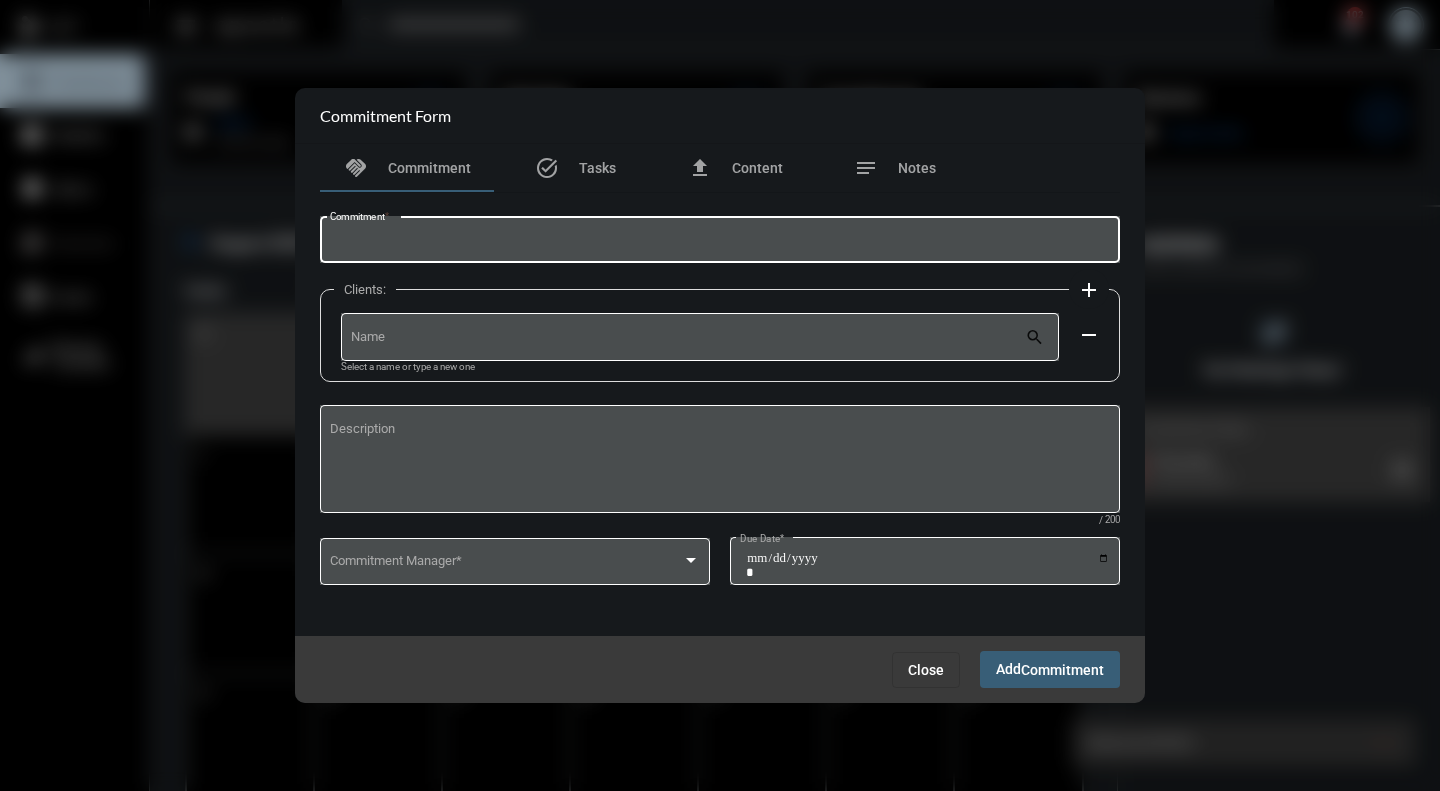 click on "Commitment  *" at bounding box center [720, 243] 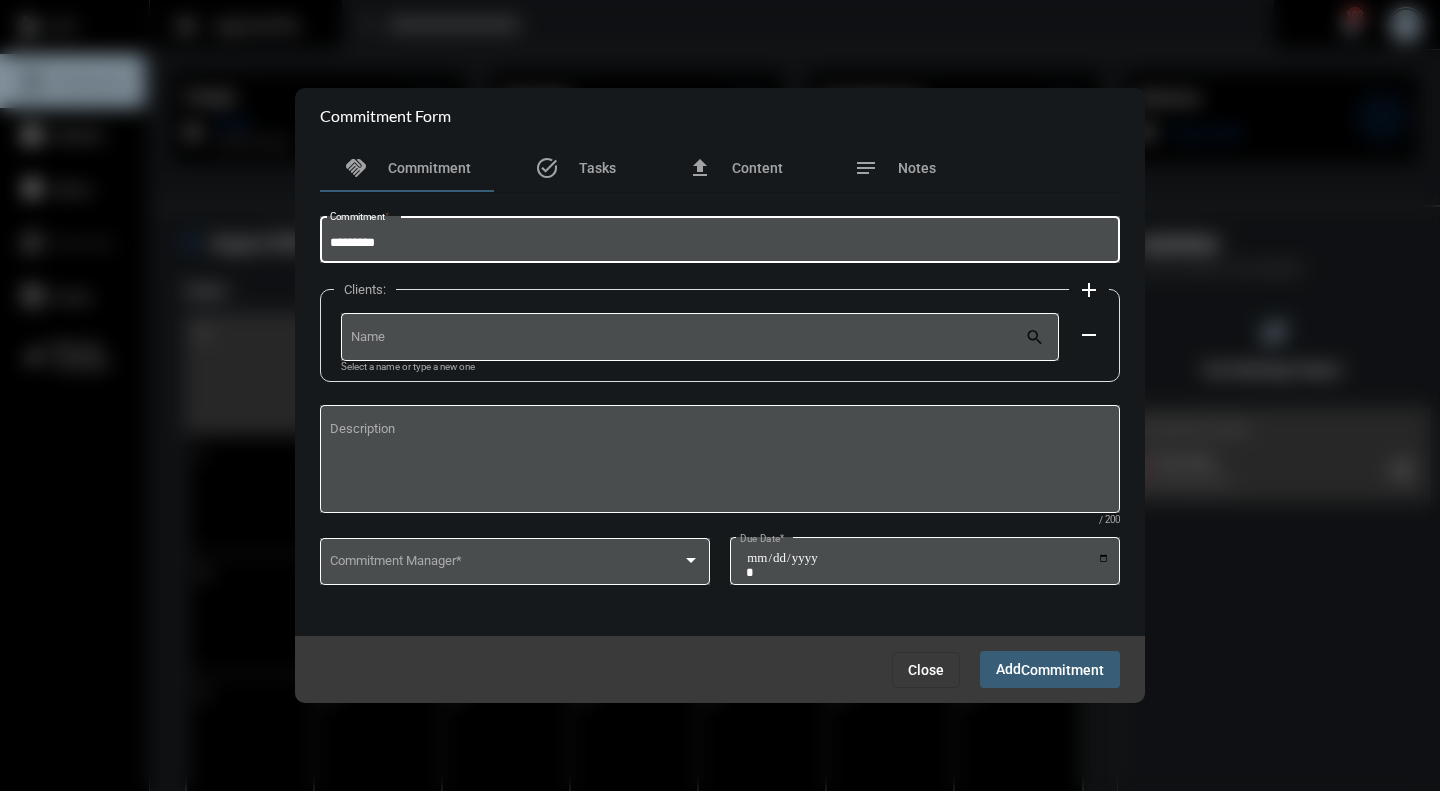 type on "*********" 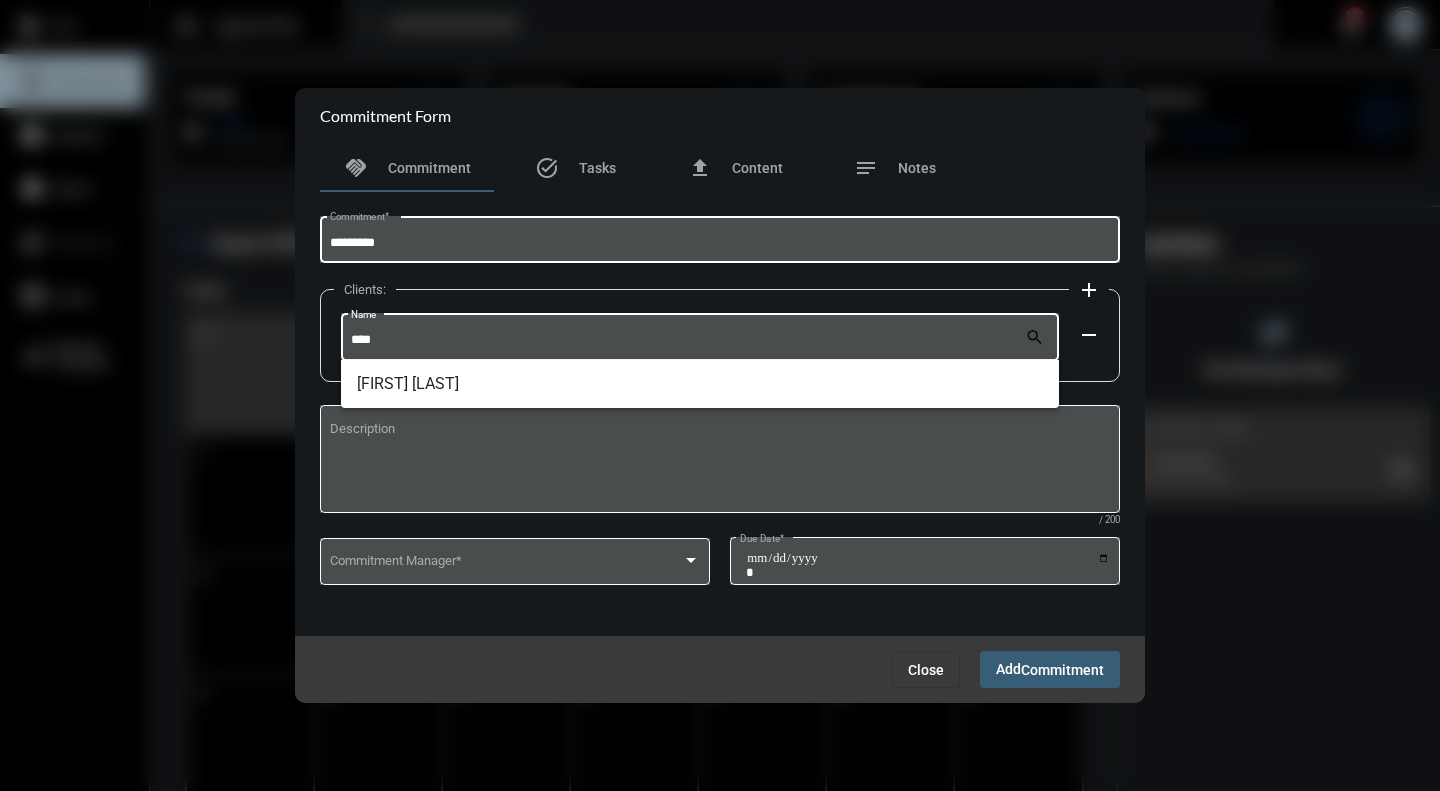 click on "Add   Commitment" at bounding box center [1050, 669] 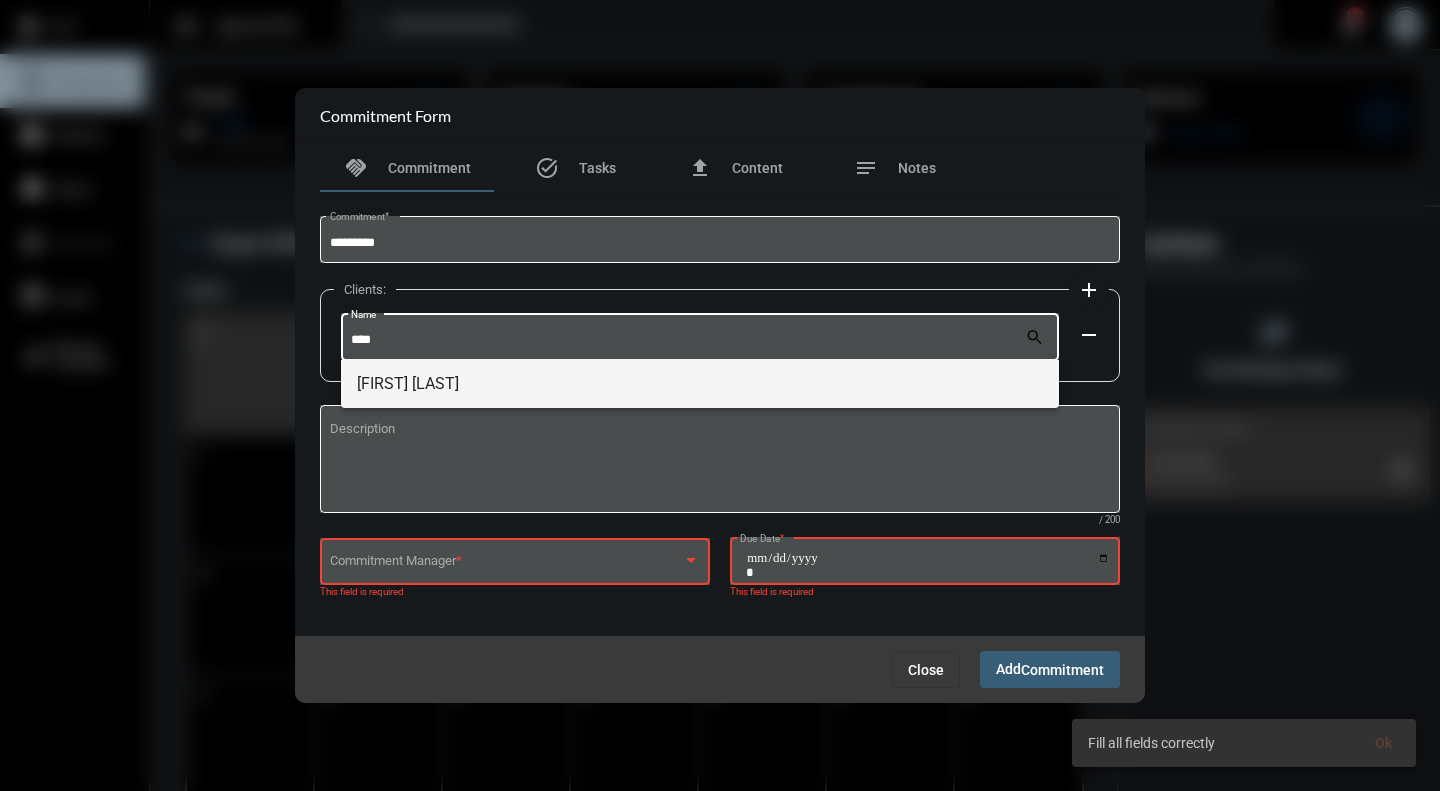 click on "Deeksha Bathini" at bounding box center (700, 384) 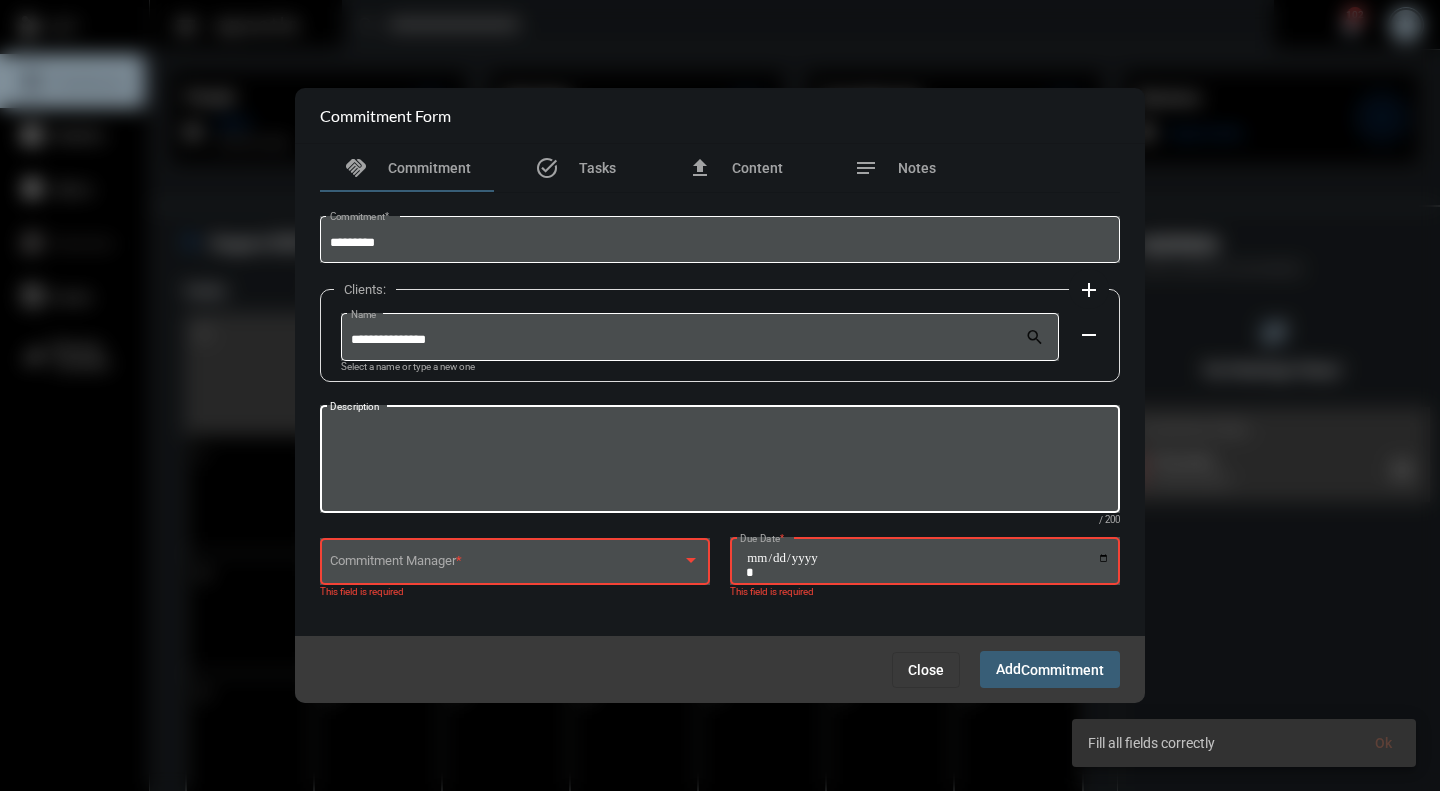 click on "Description" at bounding box center (720, 462) 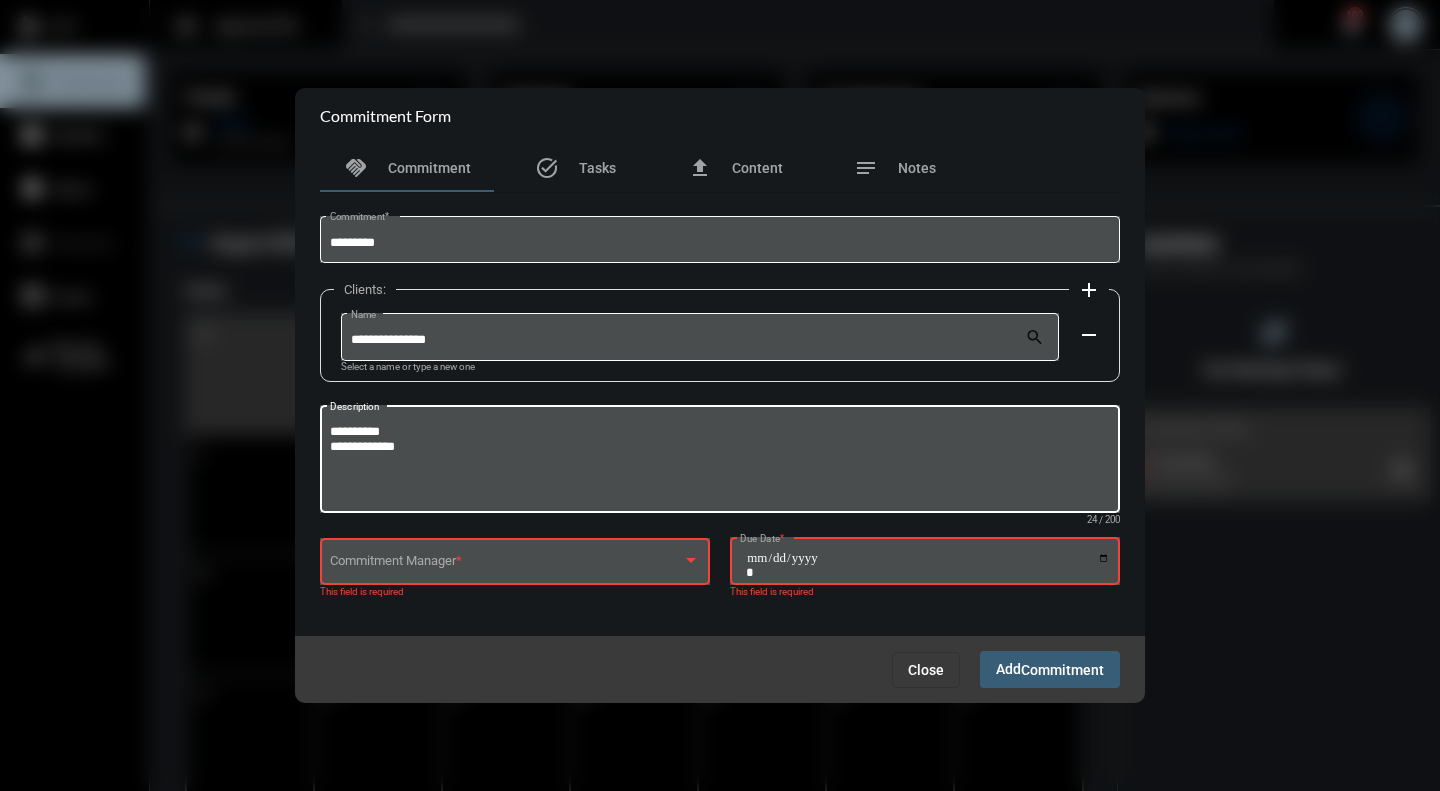 click on "**********" at bounding box center [720, 462] 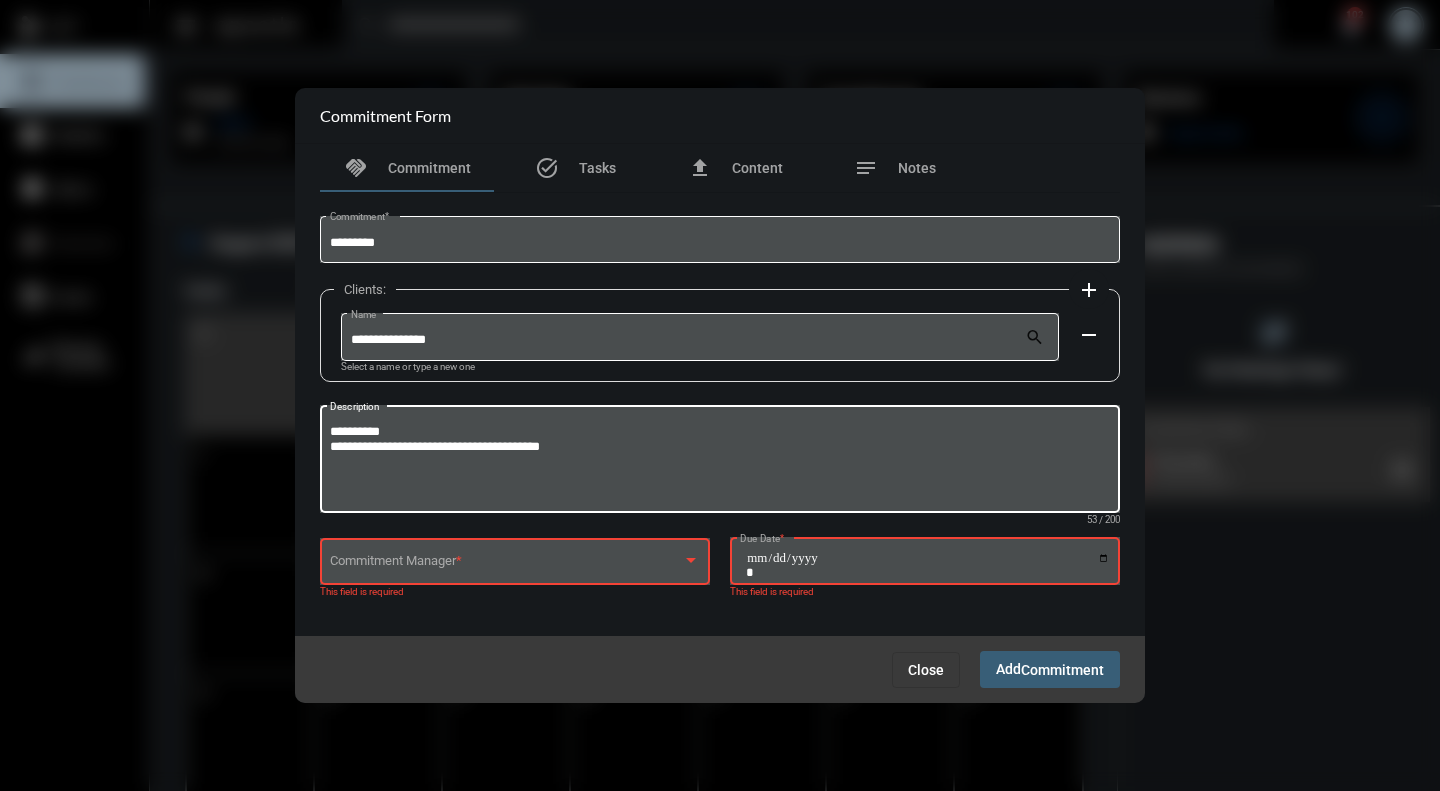 click on "**********" at bounding box center [720, 462] 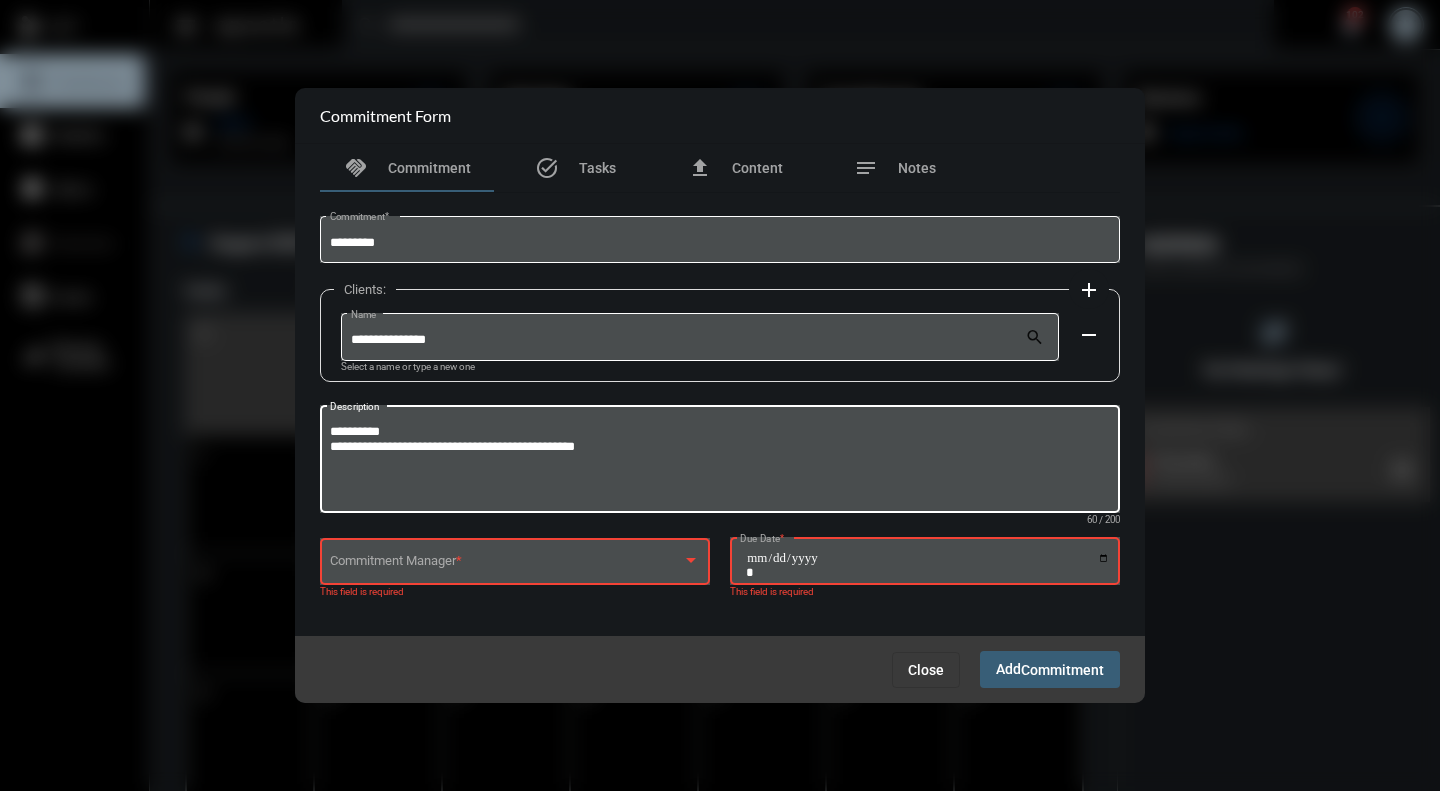 click on "**********" at bounding box center [720, 462] 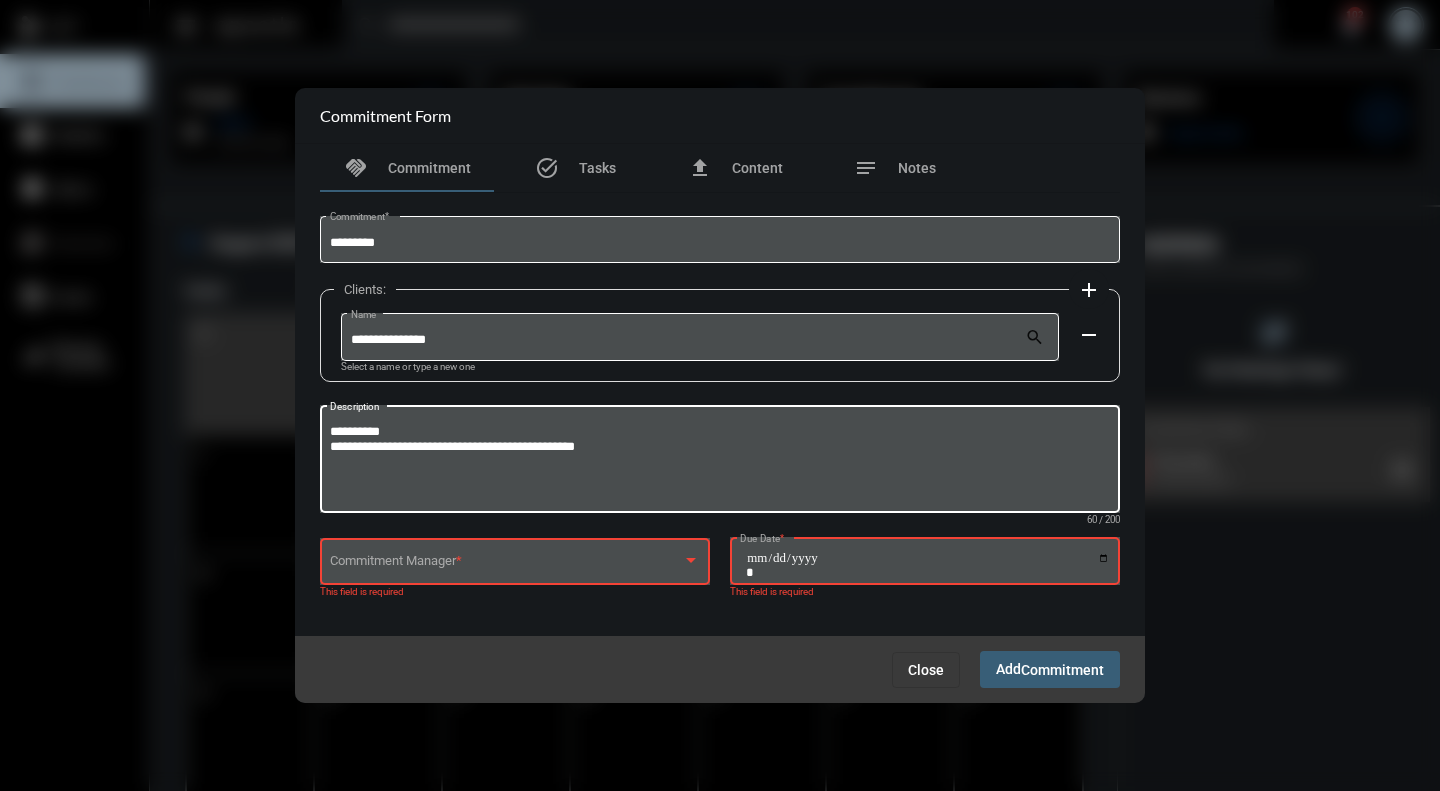 click on "**********" at bounding box center (720, 462) 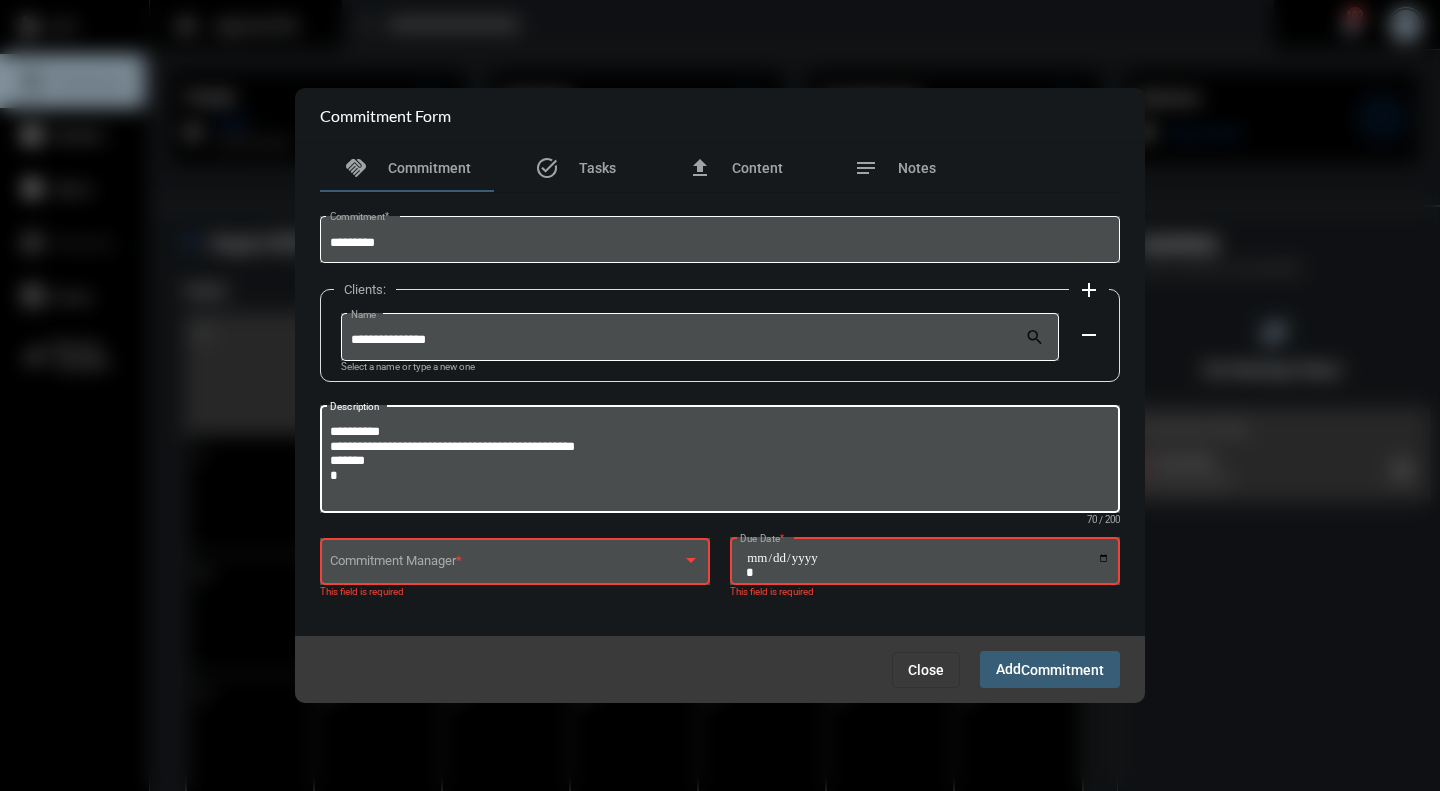 type on "**********" 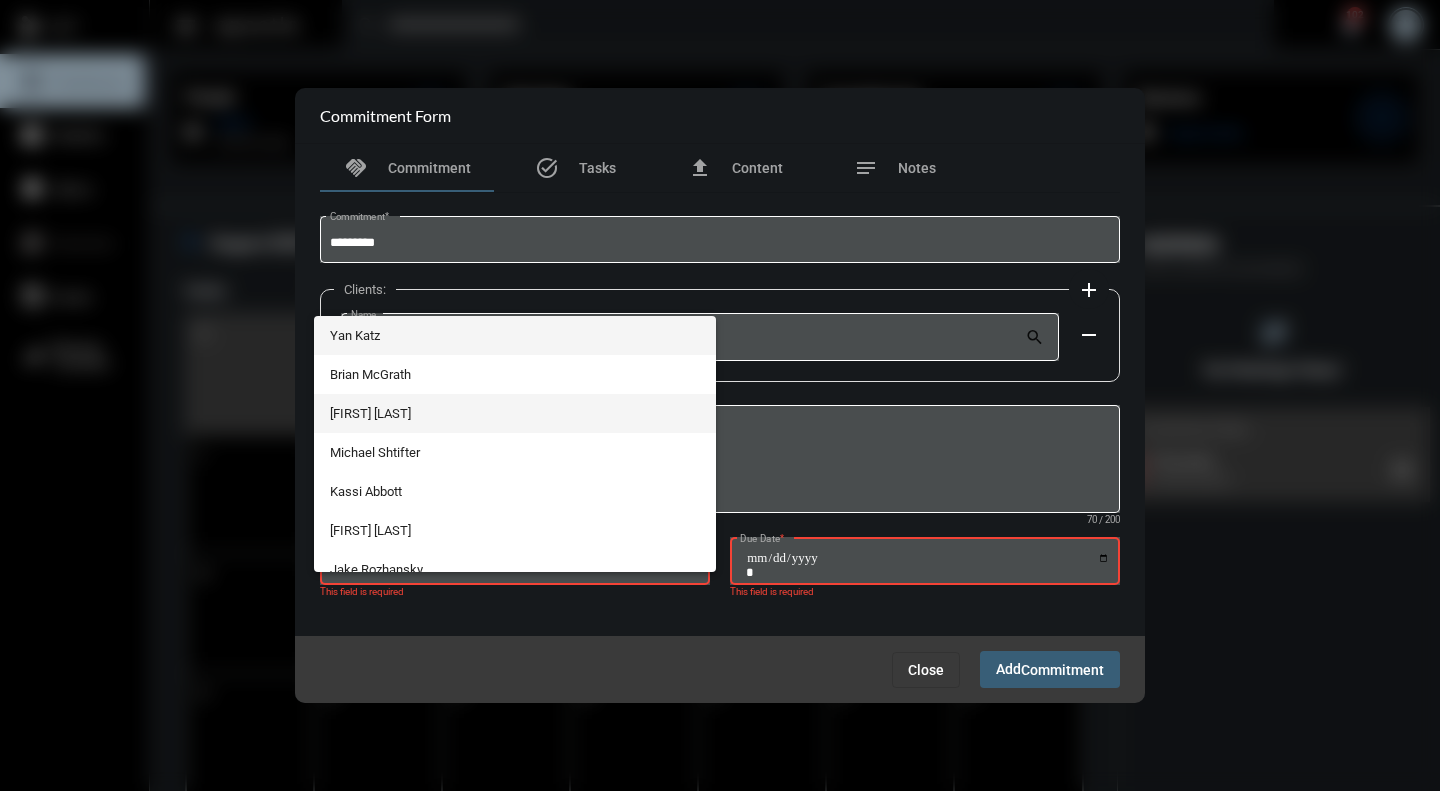 click on "[FIRST] [LAST]" at bounding box center (515, 413) 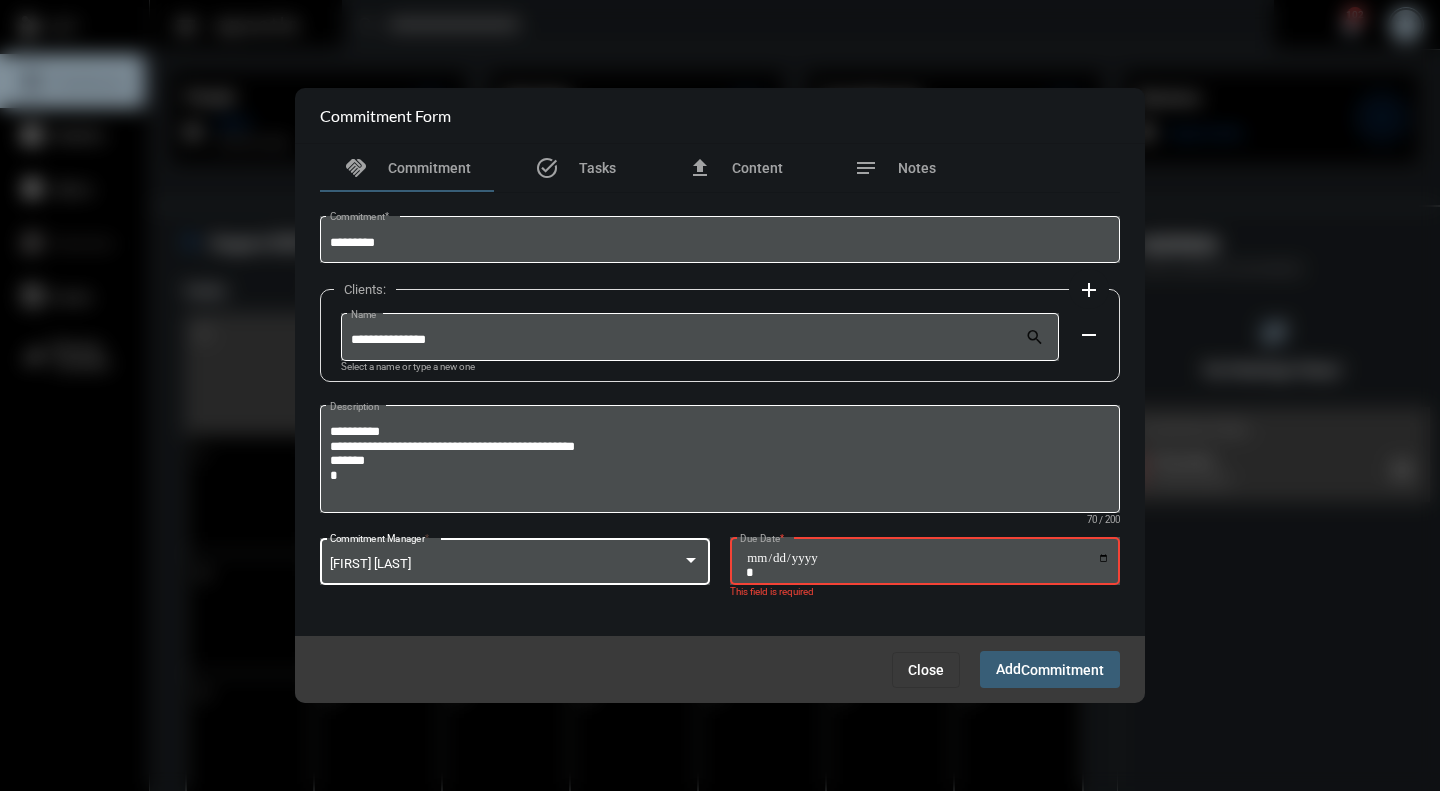 click on "Due Date  *" at bounding box center (928, 565) 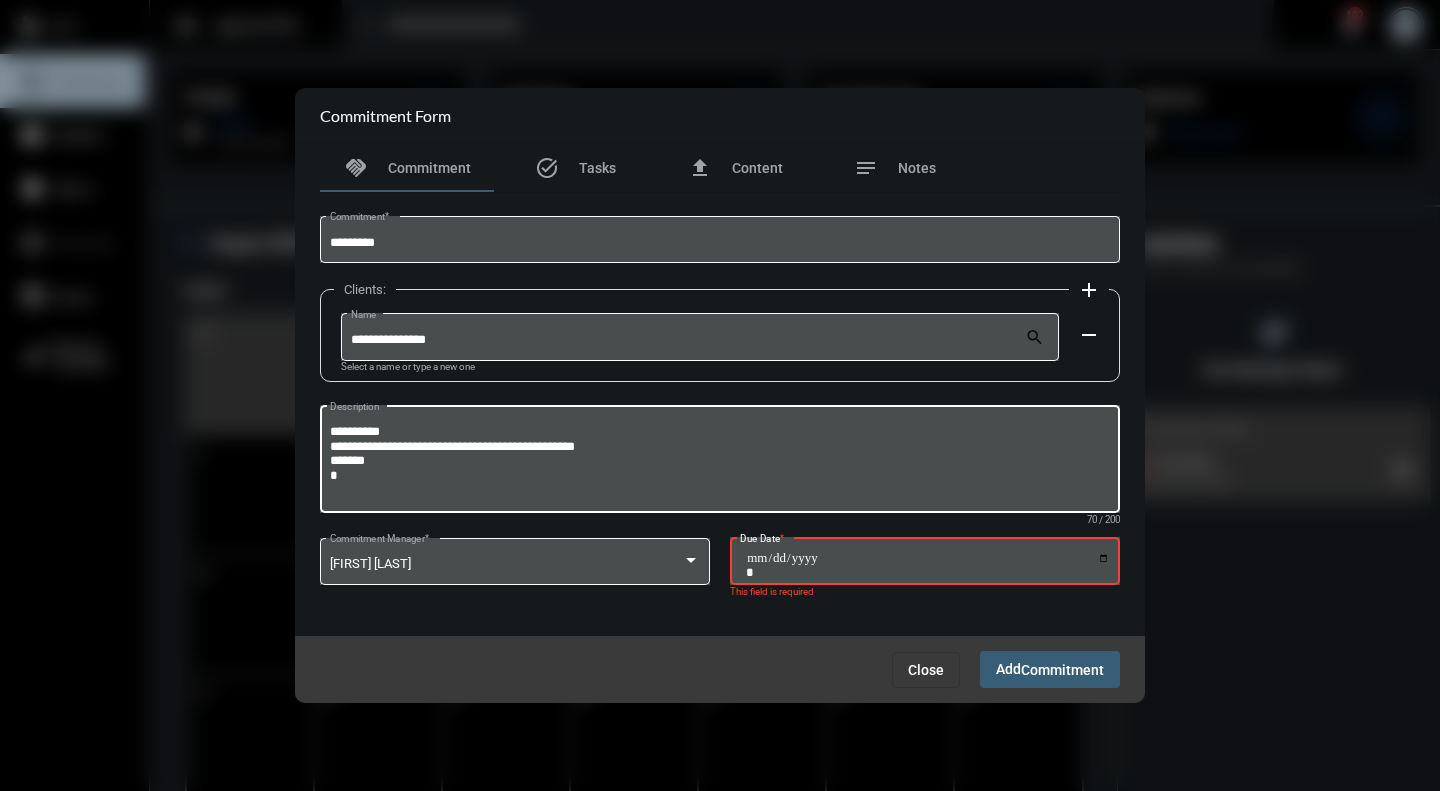 type on "**********" 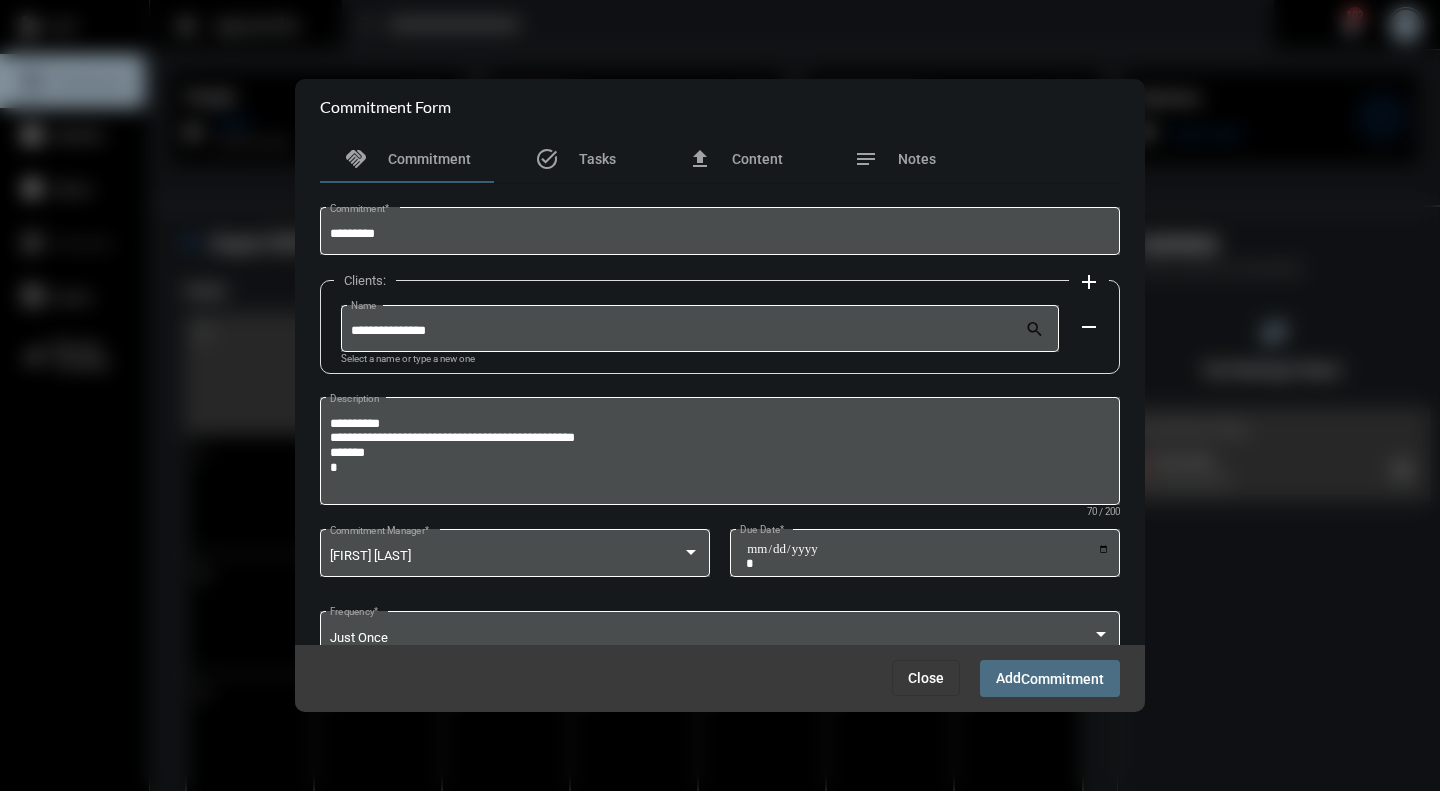 click on "Commitment" at bounding box center [1062, 679] 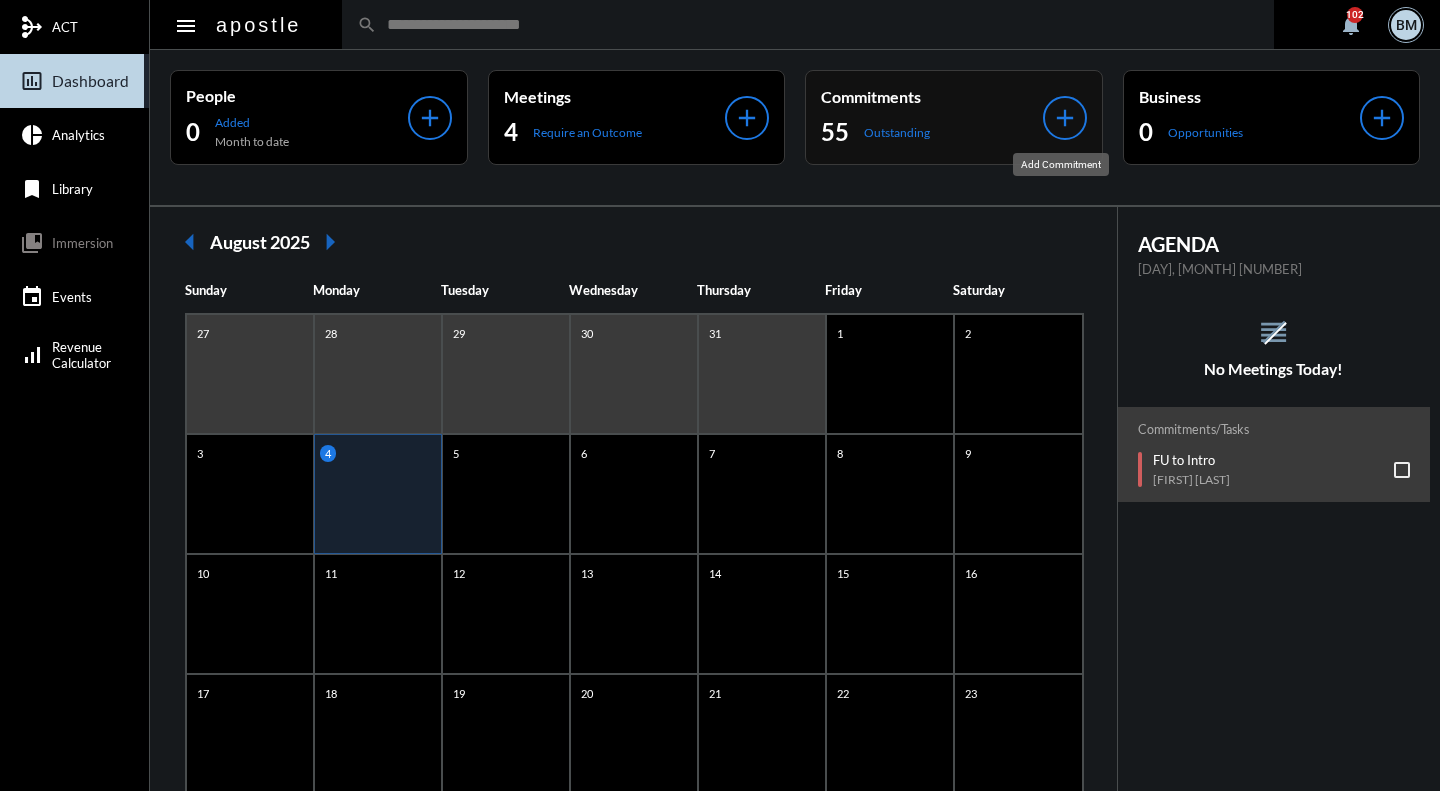 click on "add" 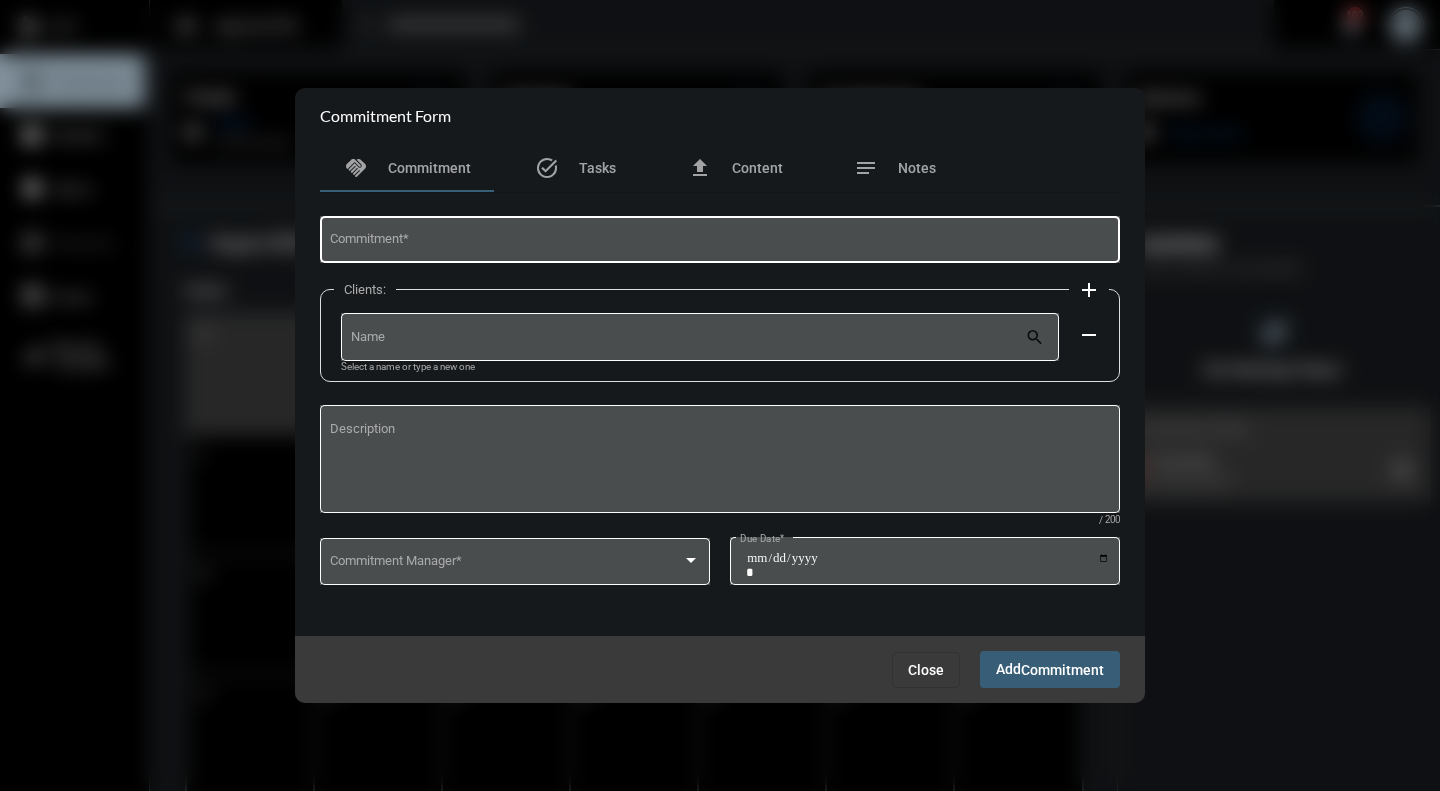click on "Commitment  *" at bounding box center (720, 238) 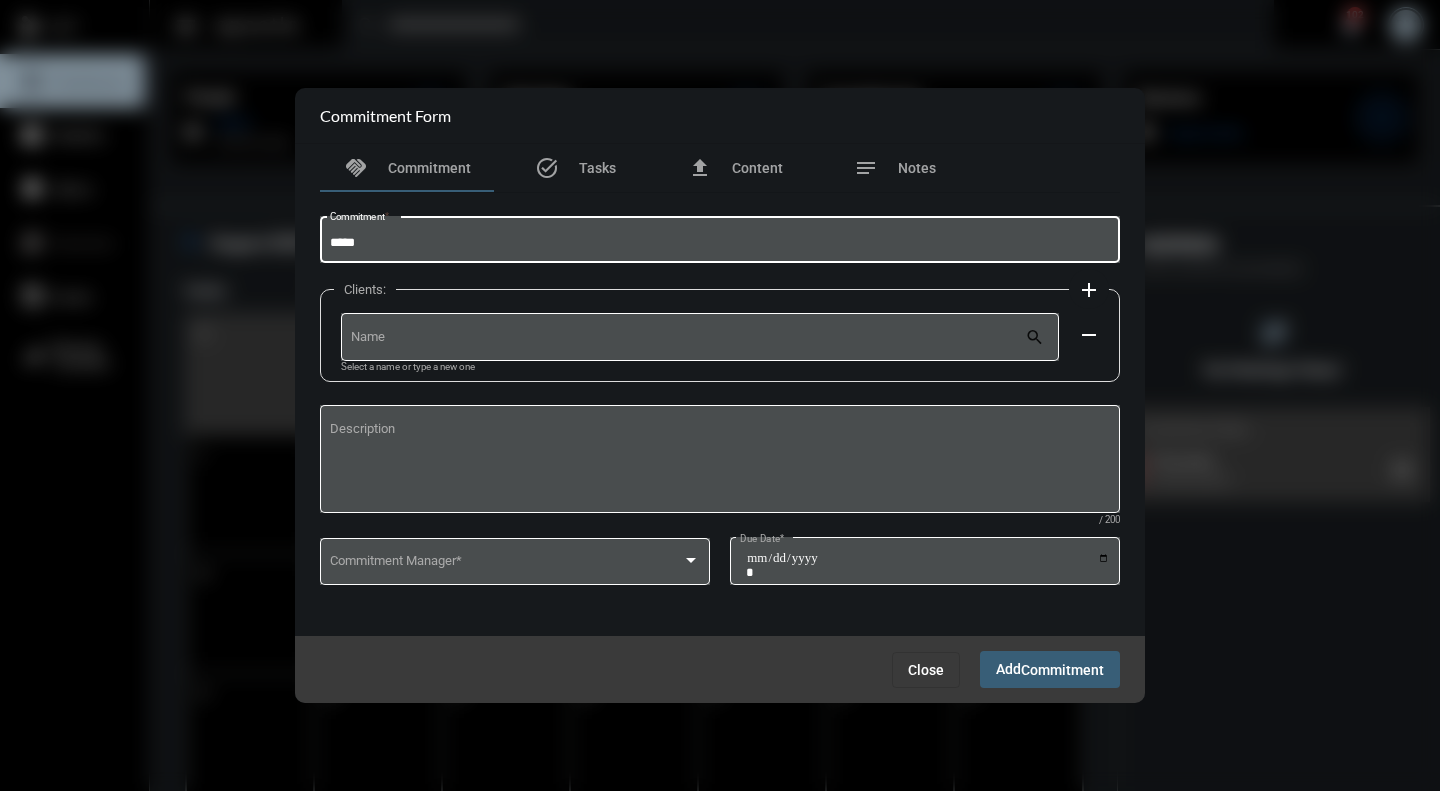 type on "*****" 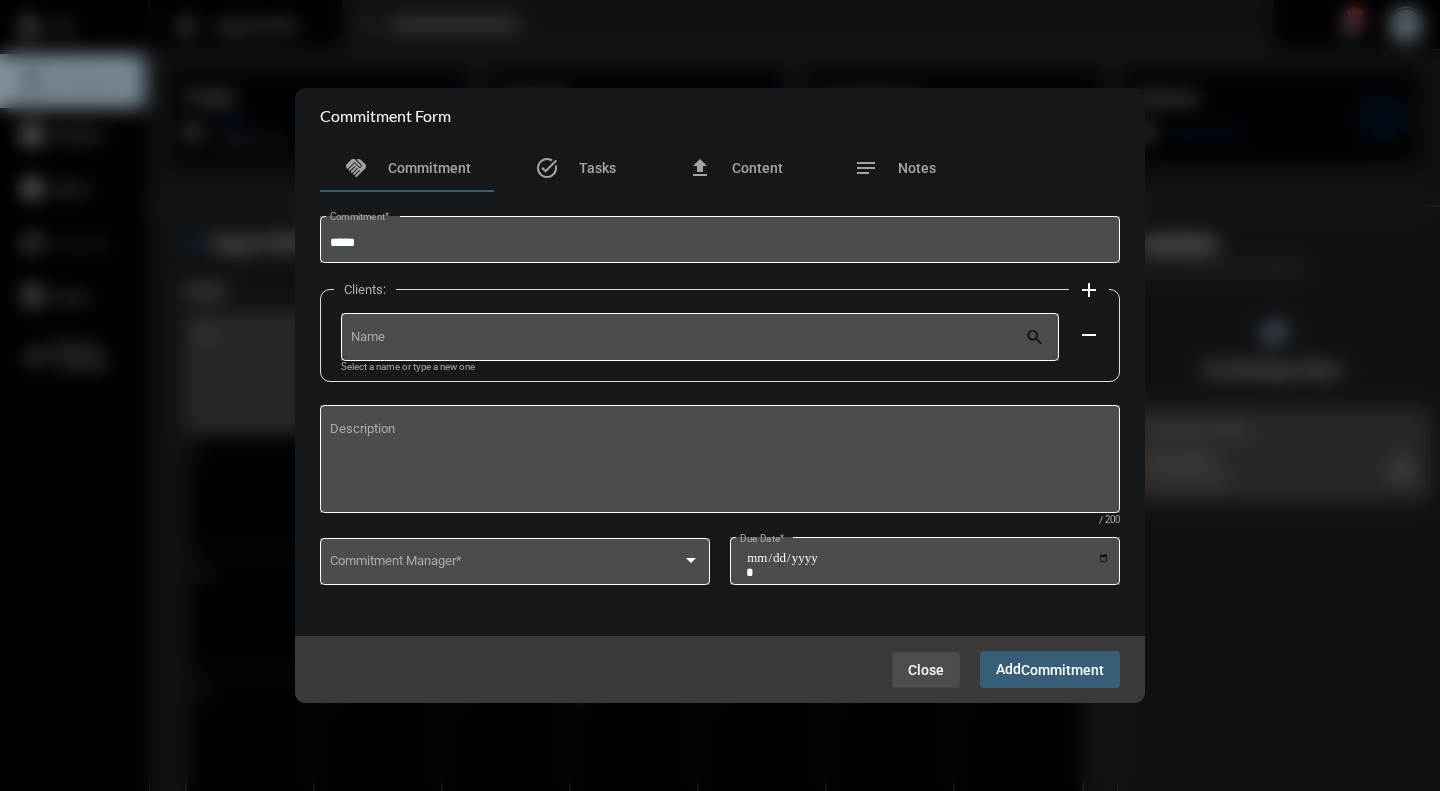 click on "Close" at bounding box center [926, 670] 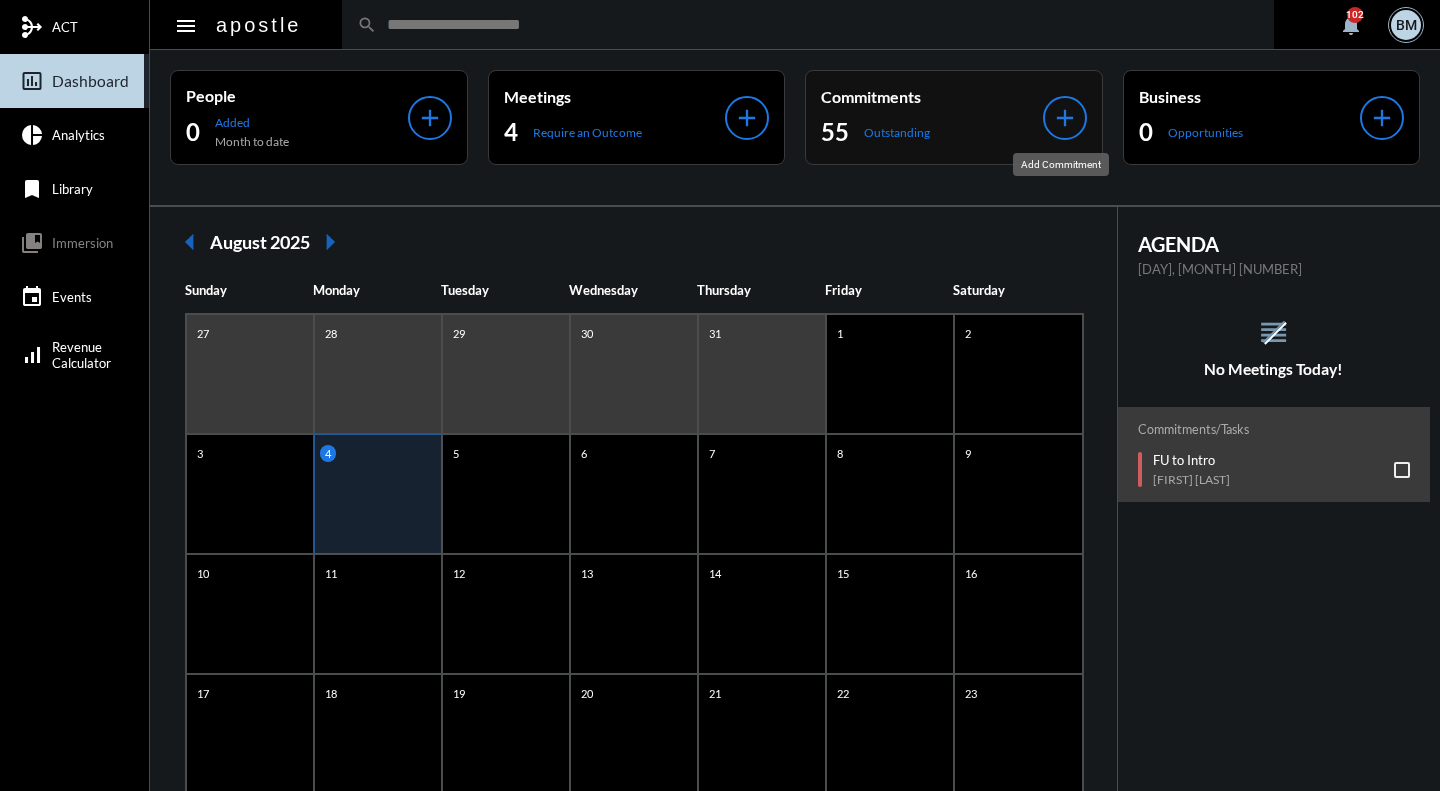 click on "add" 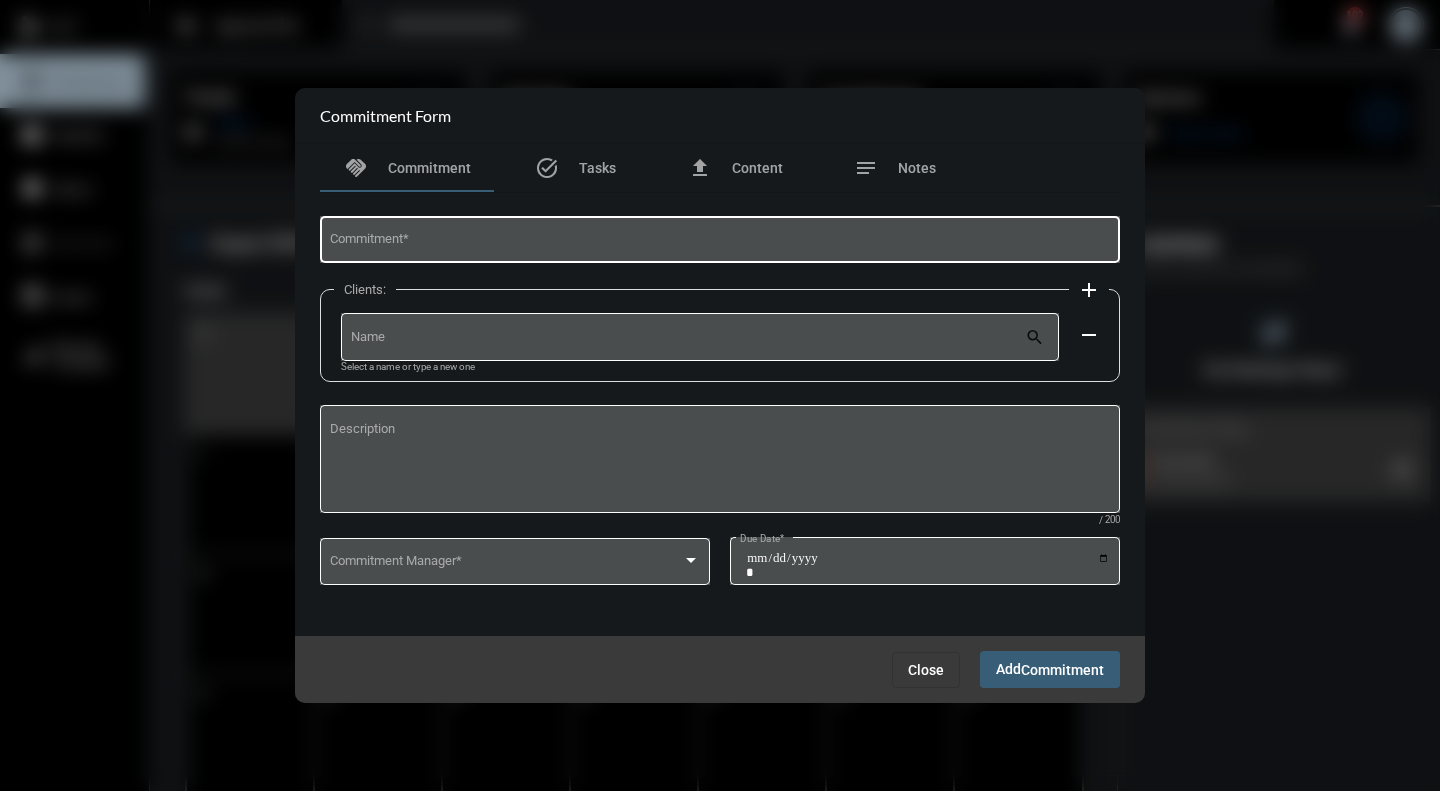 click on "Commitment  *" at bounding box center [720, 238] 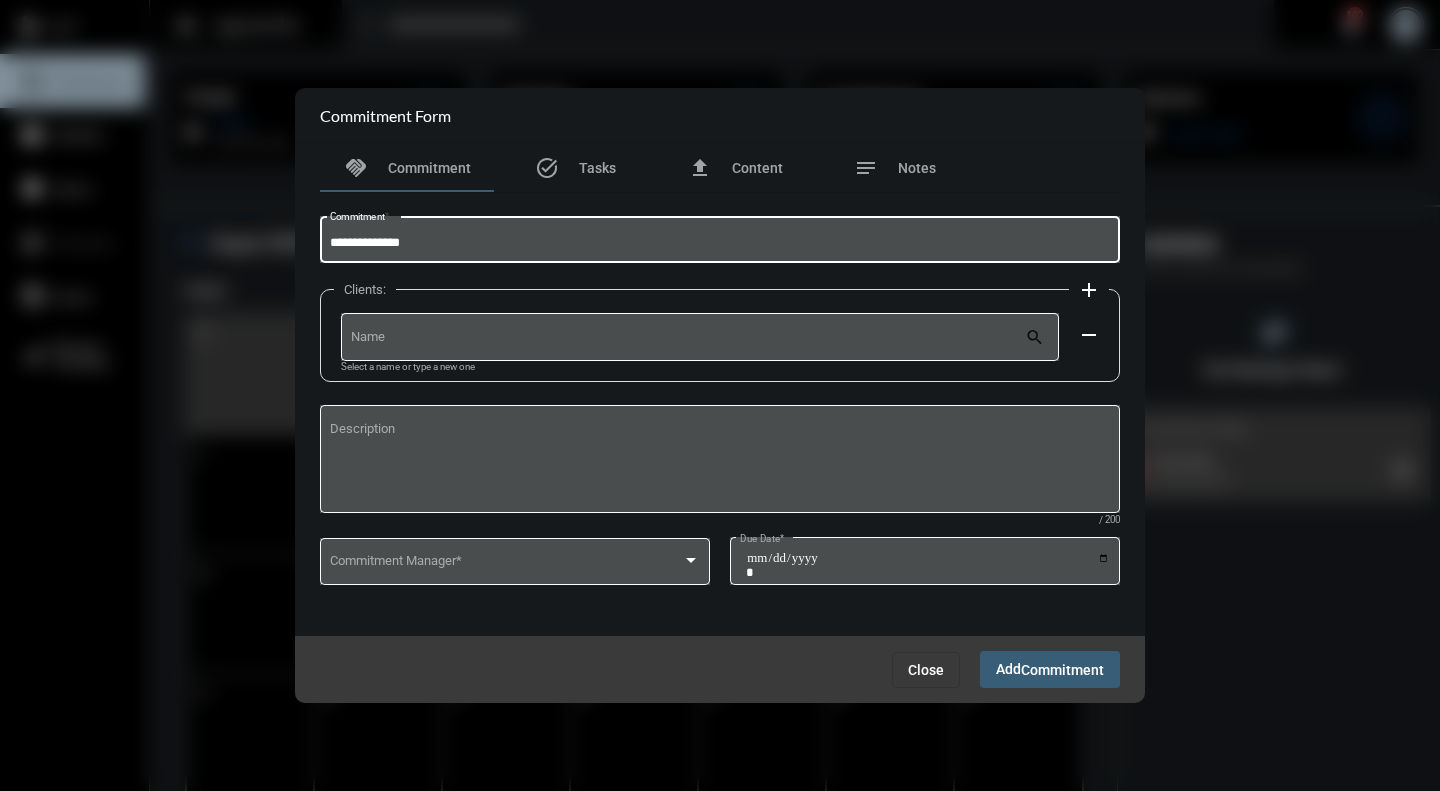 type on "**********" 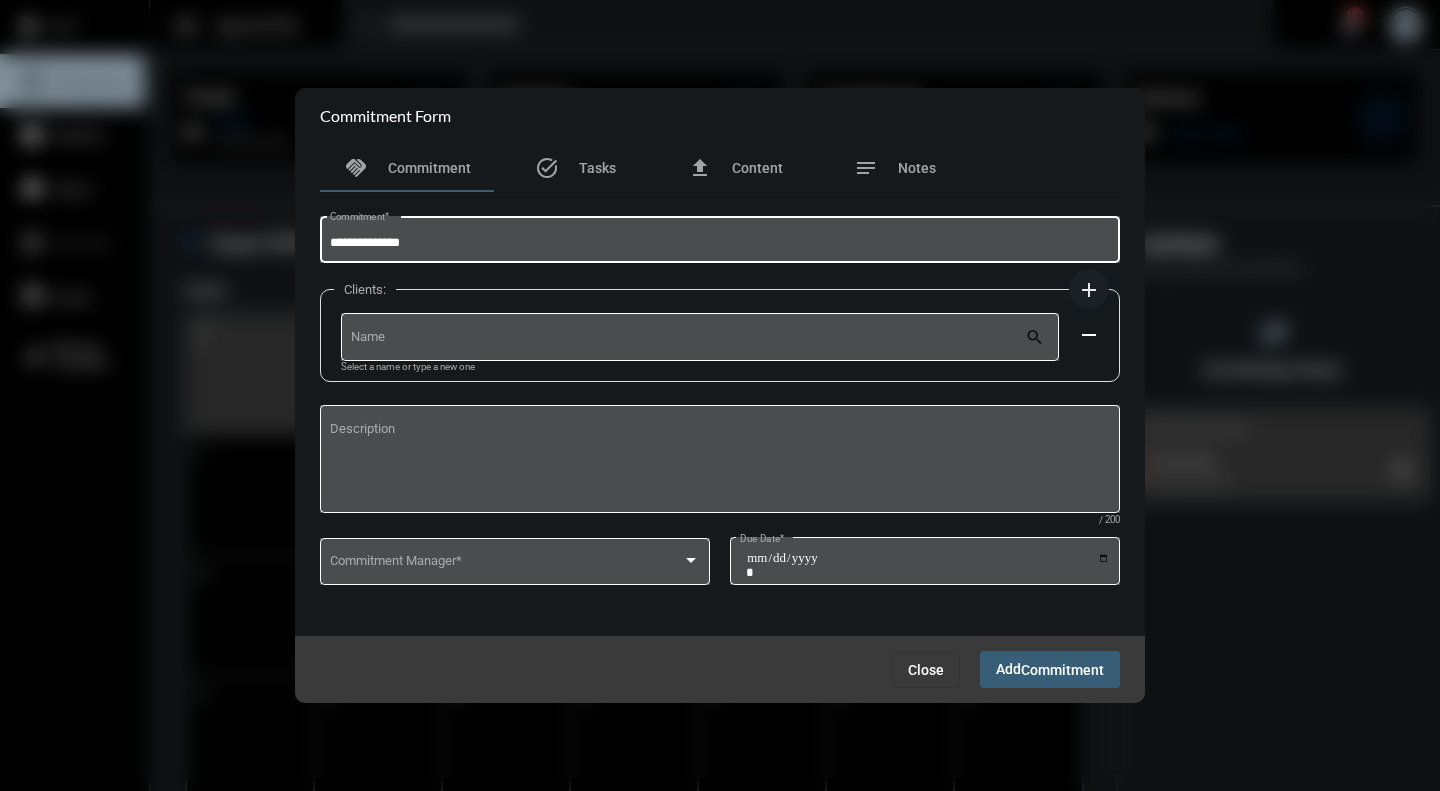 type 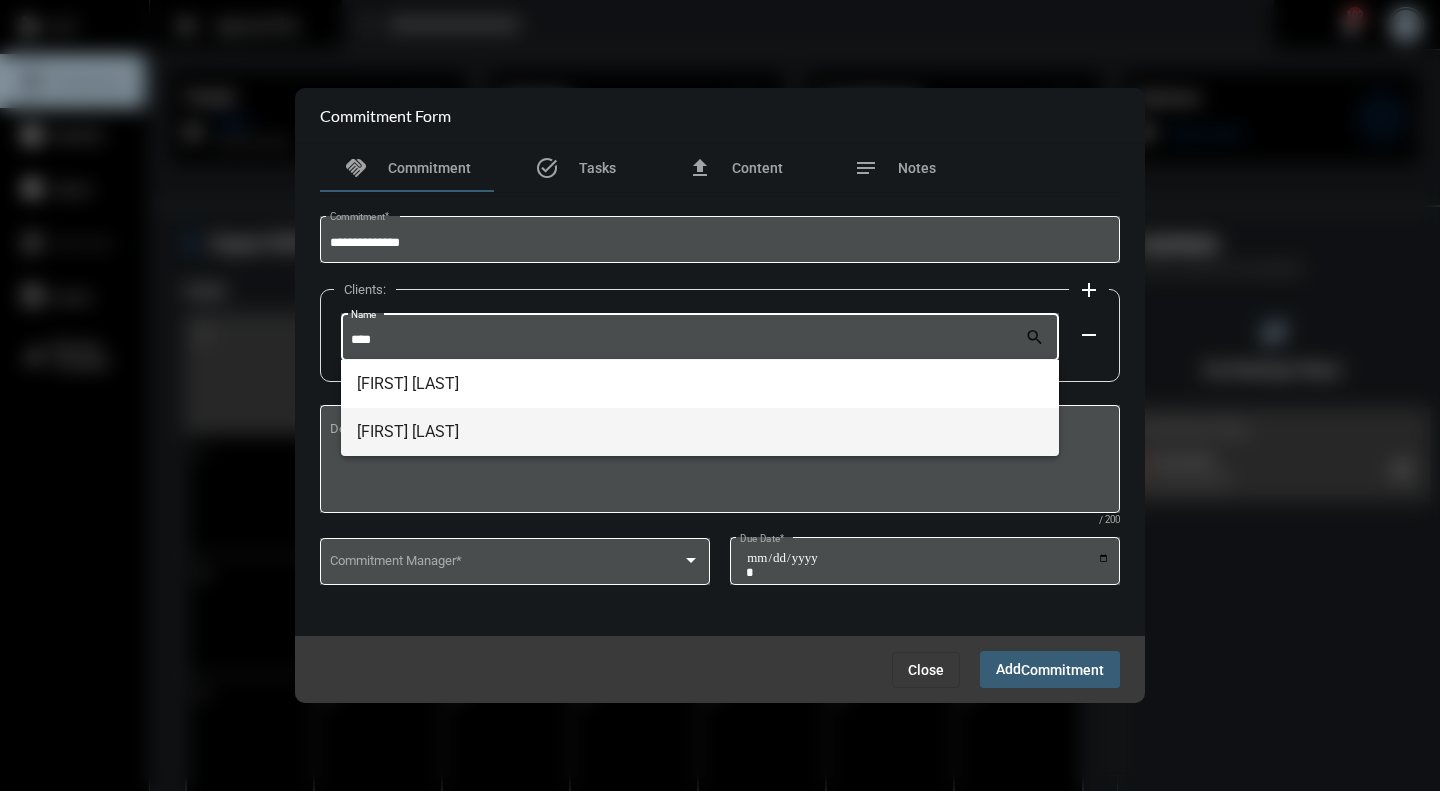 click on "Gurcharan Singh" at bounding box center (700, 432) 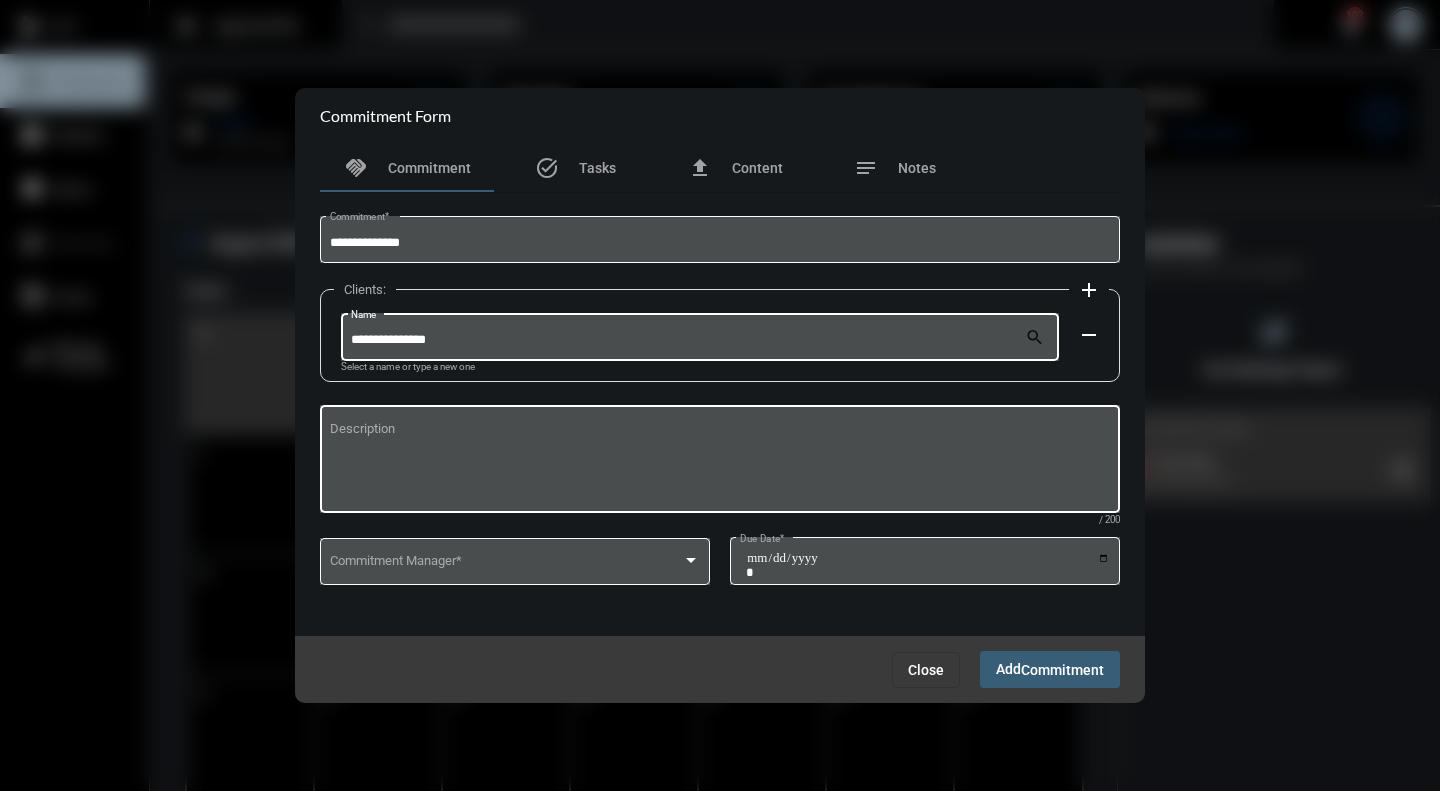 click on "Description" at bounding box center (720, 462) 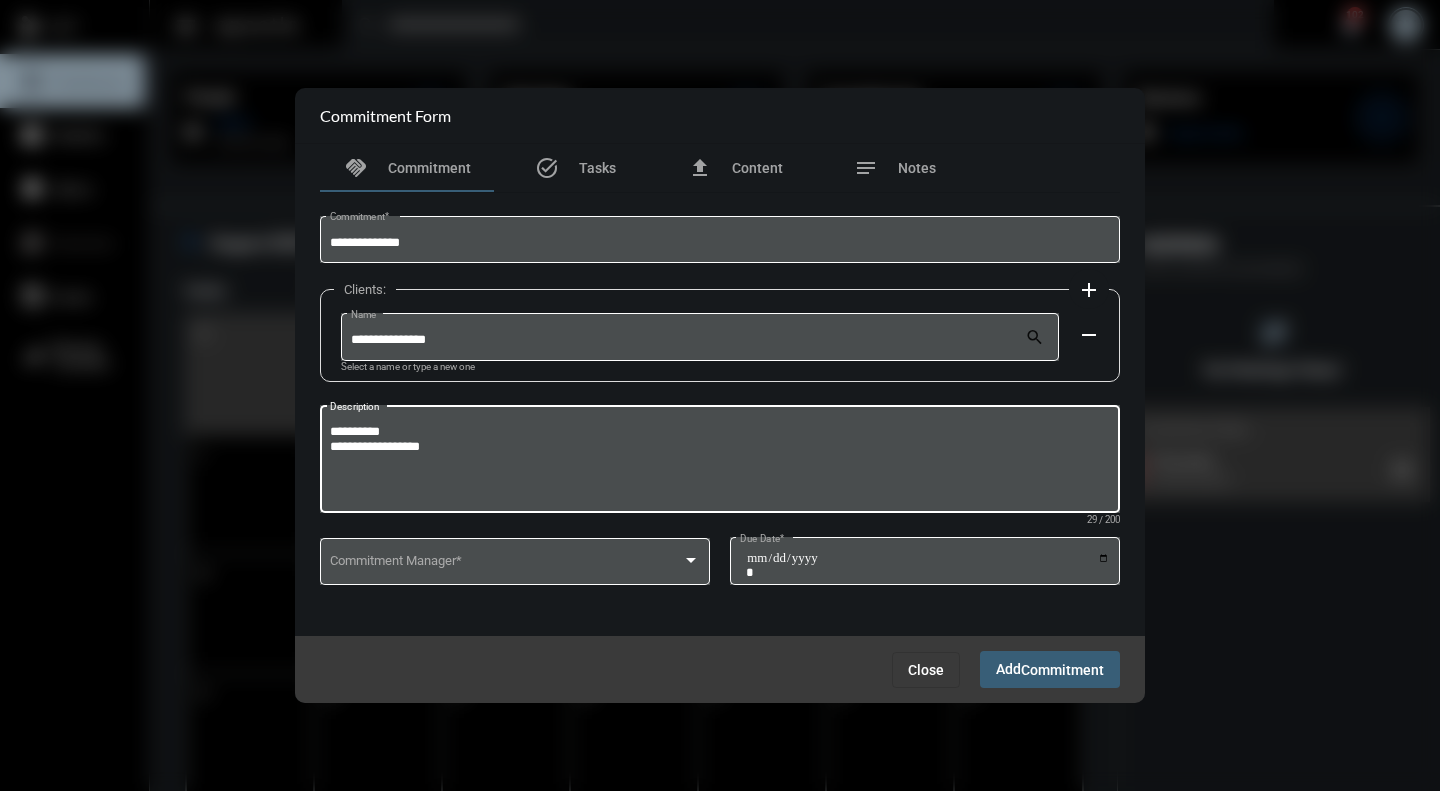 paste on "**********" 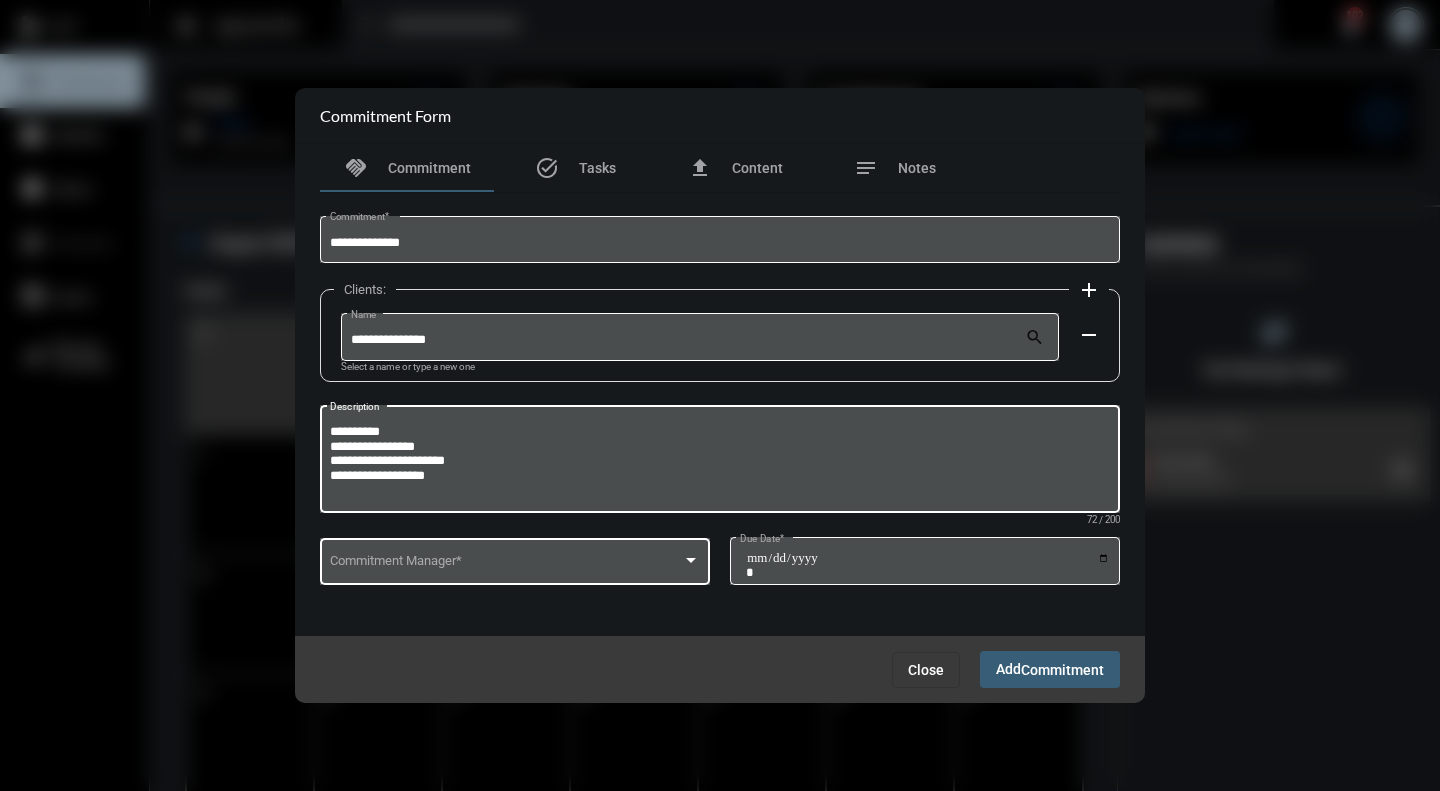 type on "**********" 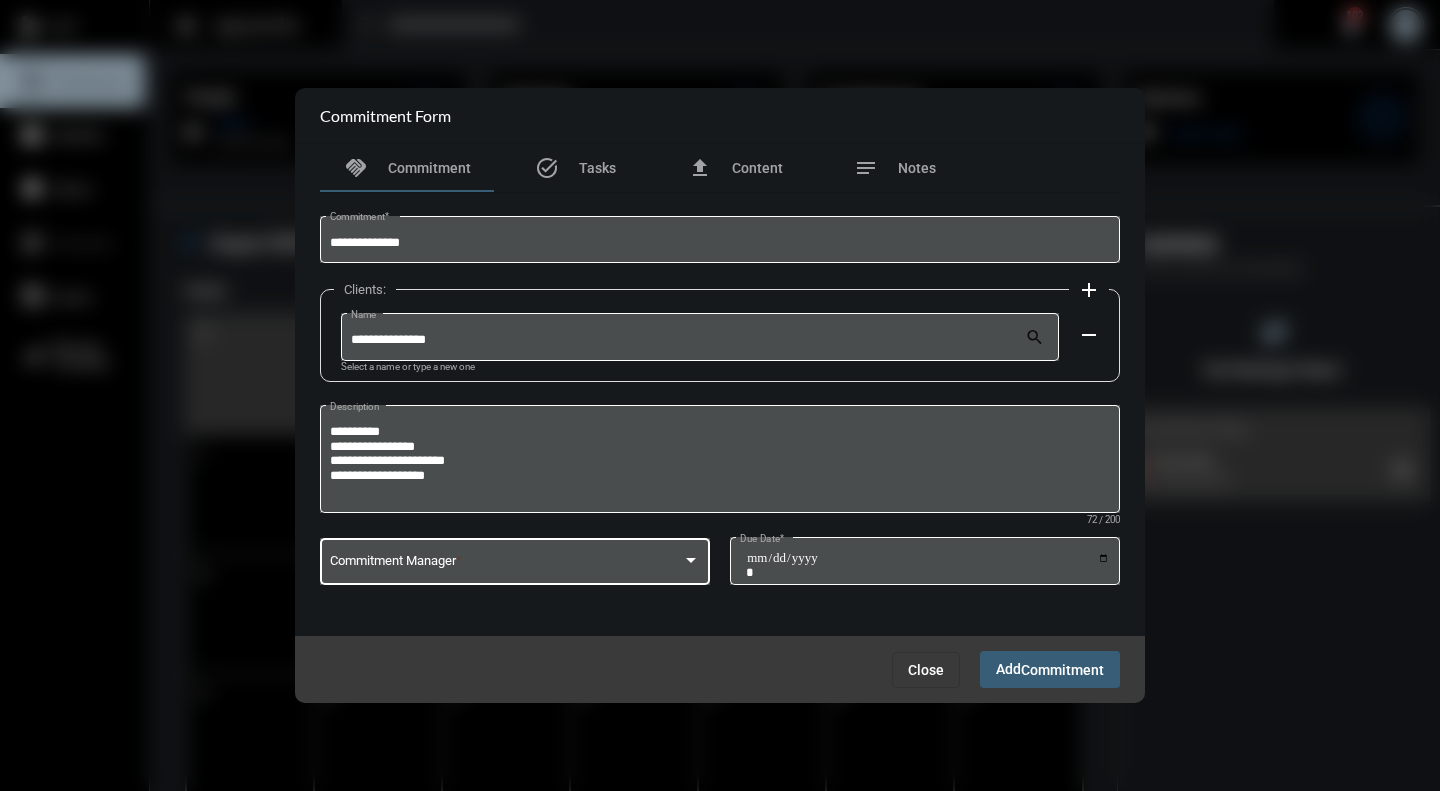click at bounding box center [506, 564] 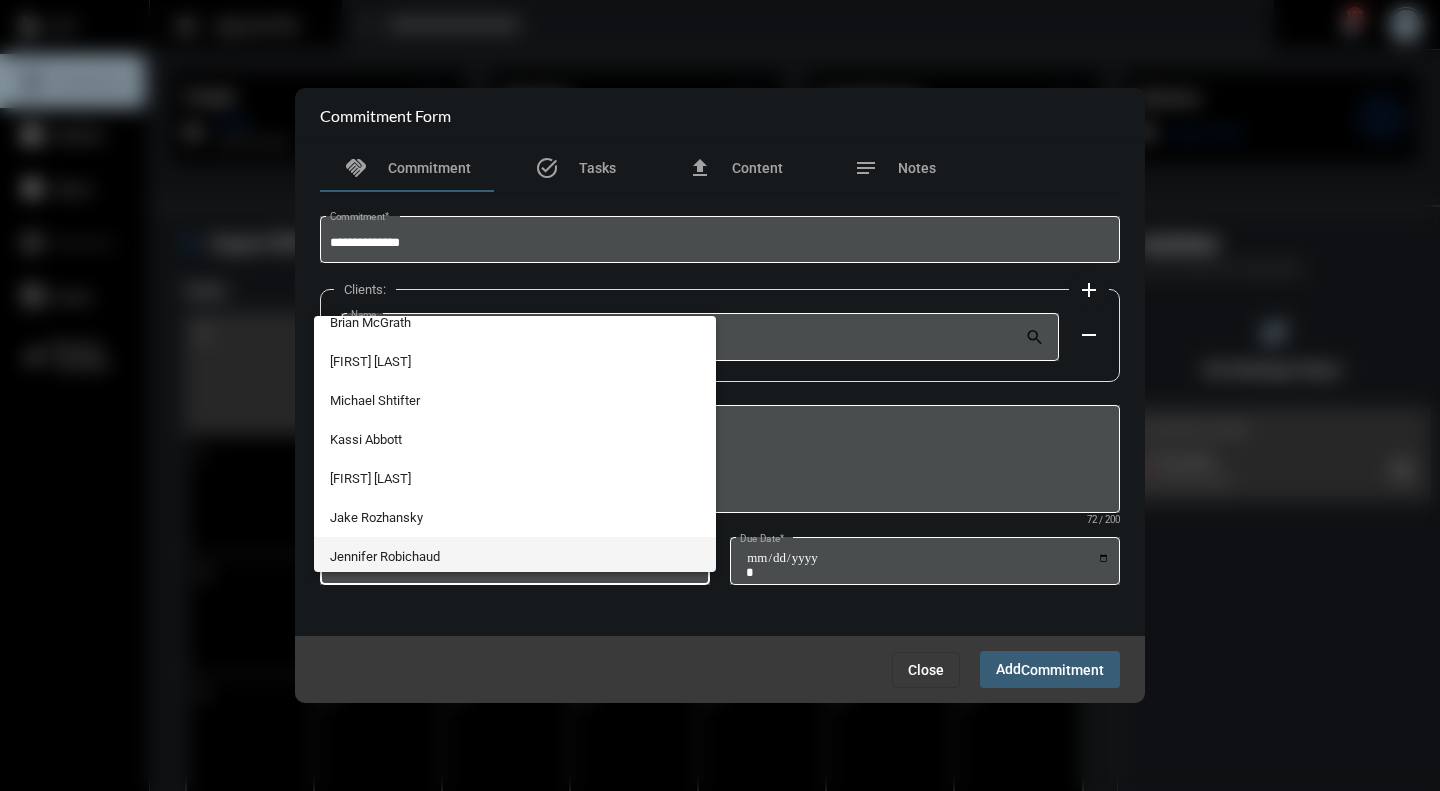 click on "Jennifer Robichaud" at bounding box center (515, 556) 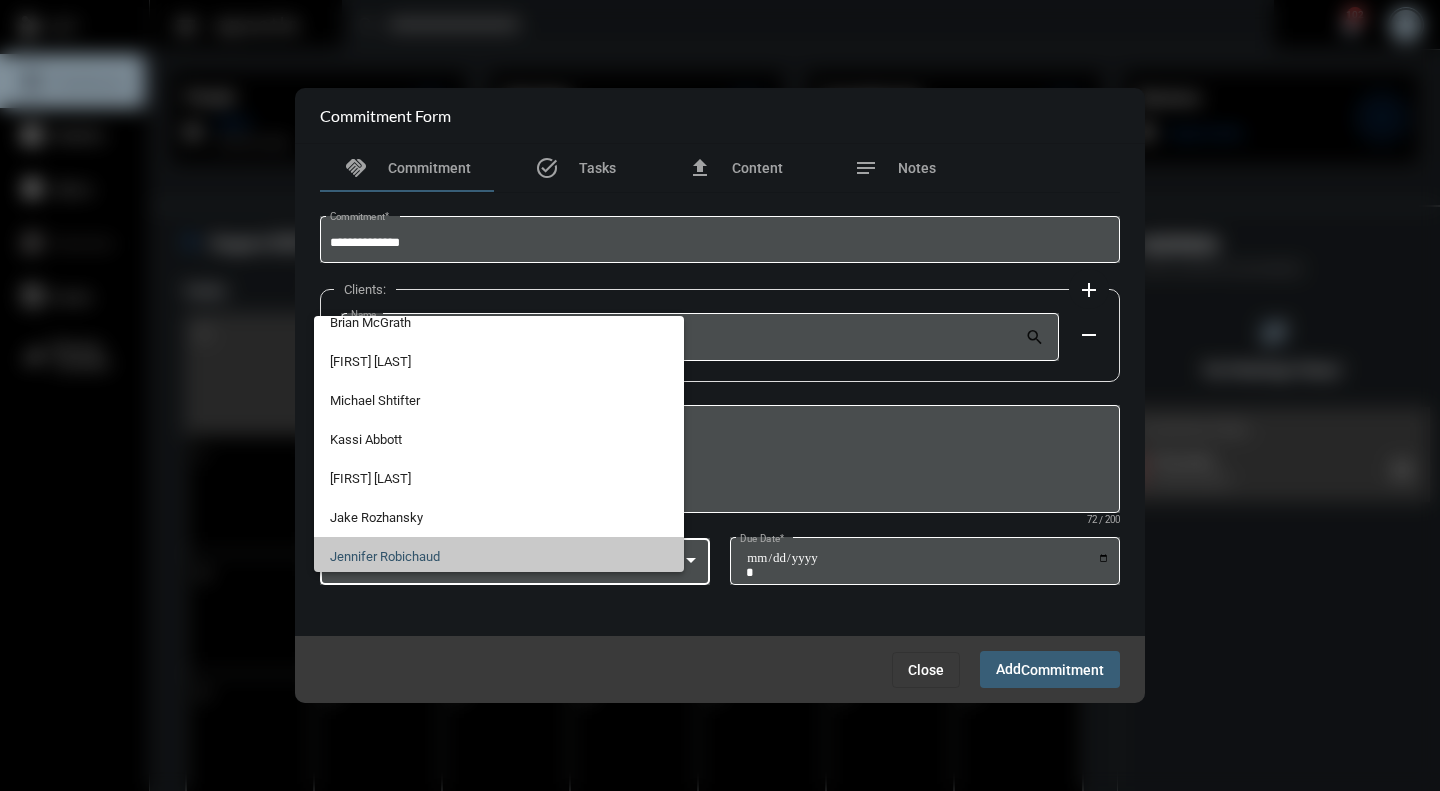 scroll, scrollTop: 56, scrollLeft: 0, axis: vertical 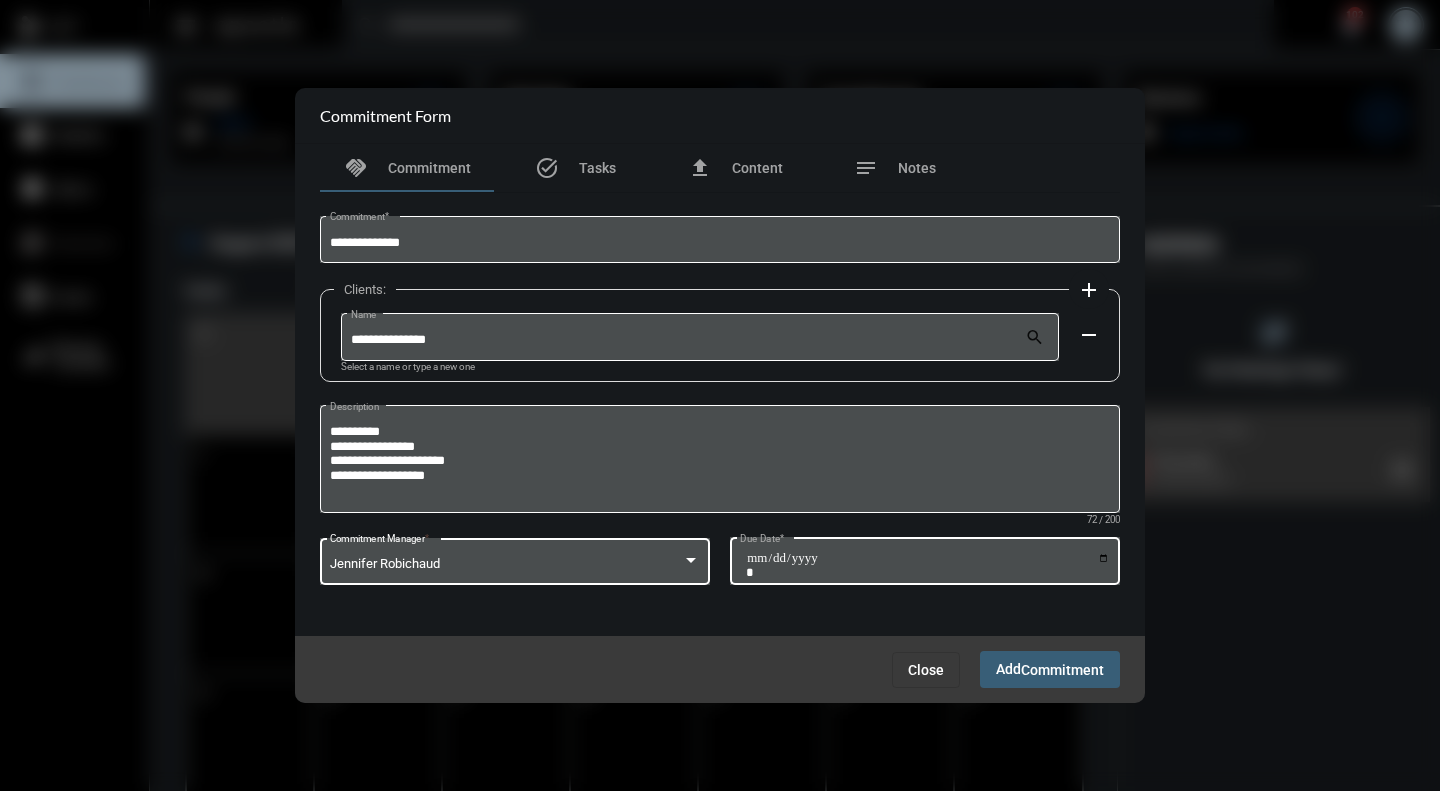 click on "Due Date  *" at bounding box center [928, 565] 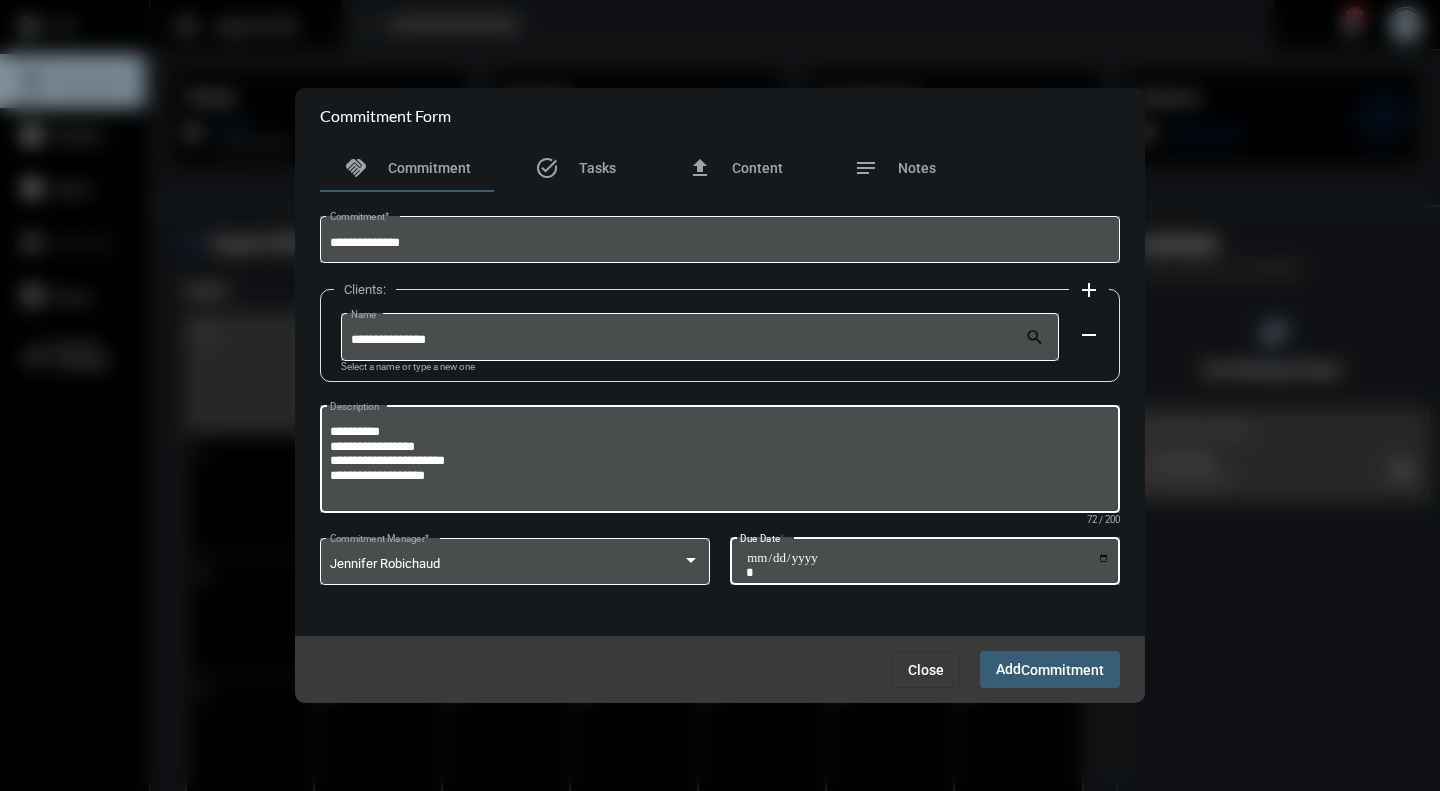 type on "**********" 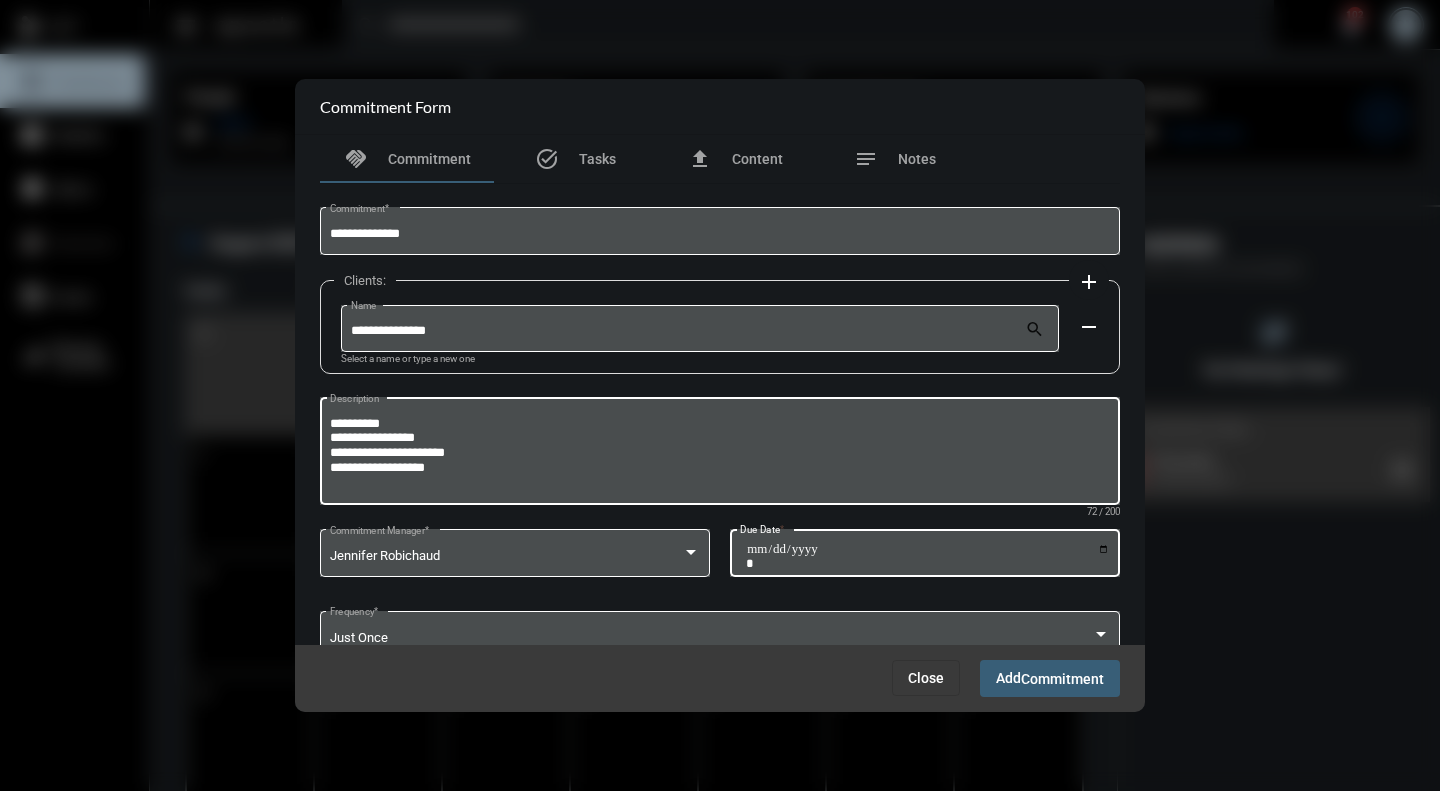 click on "**********" at bounding box center [720, 454] 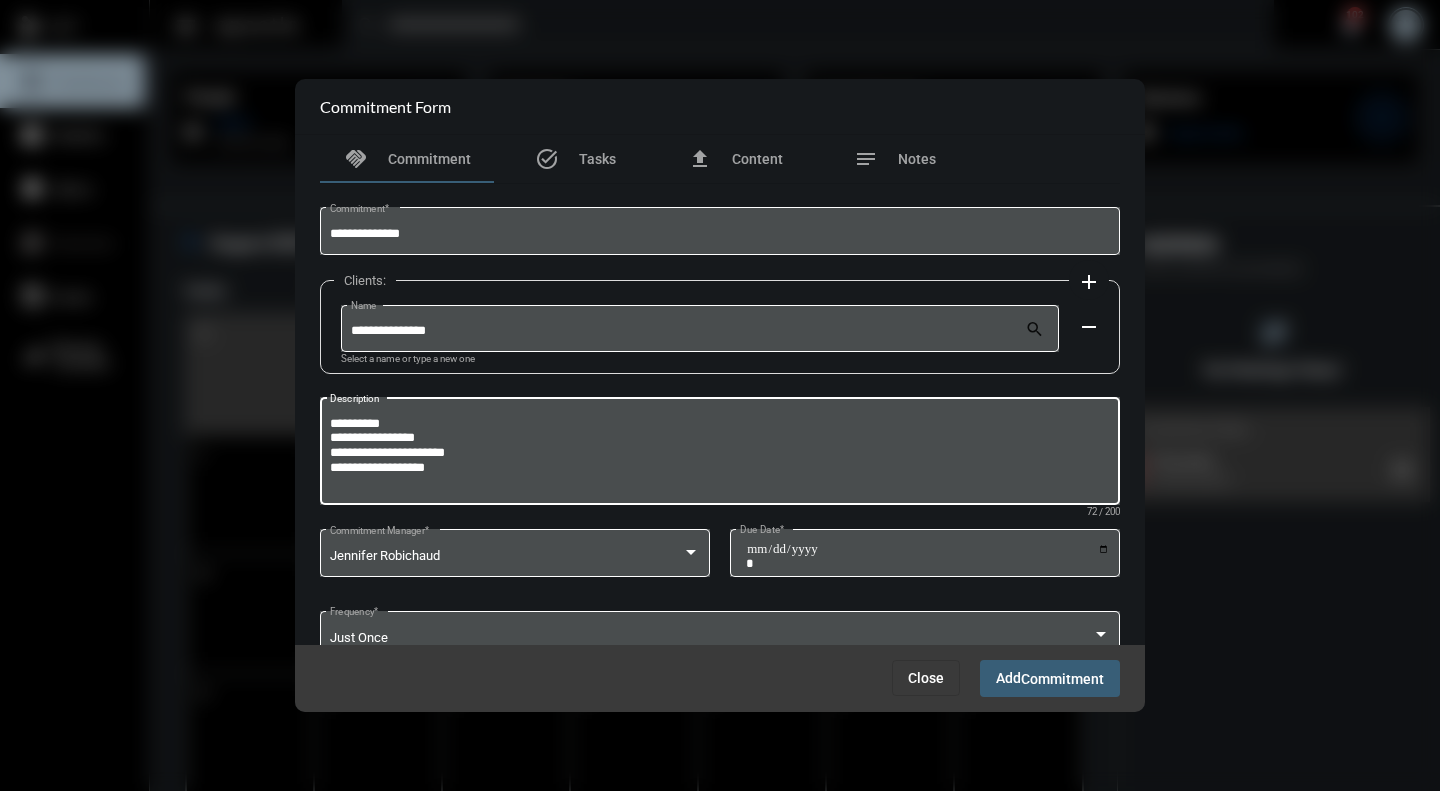 click on "**********" at bounding box center (720, 454) 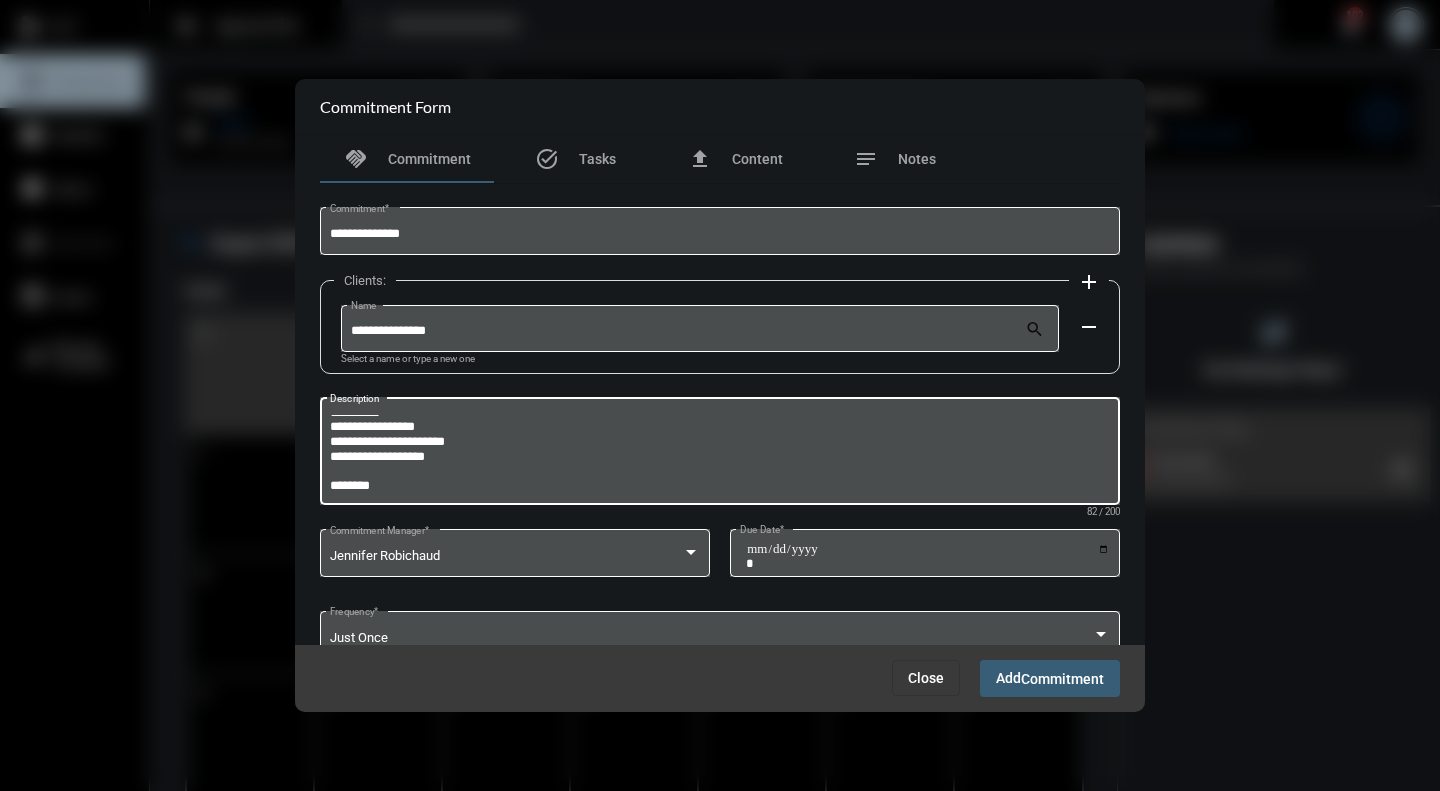 scroll, scrollTop: 26, scrollLeft: 0, axis: vertical 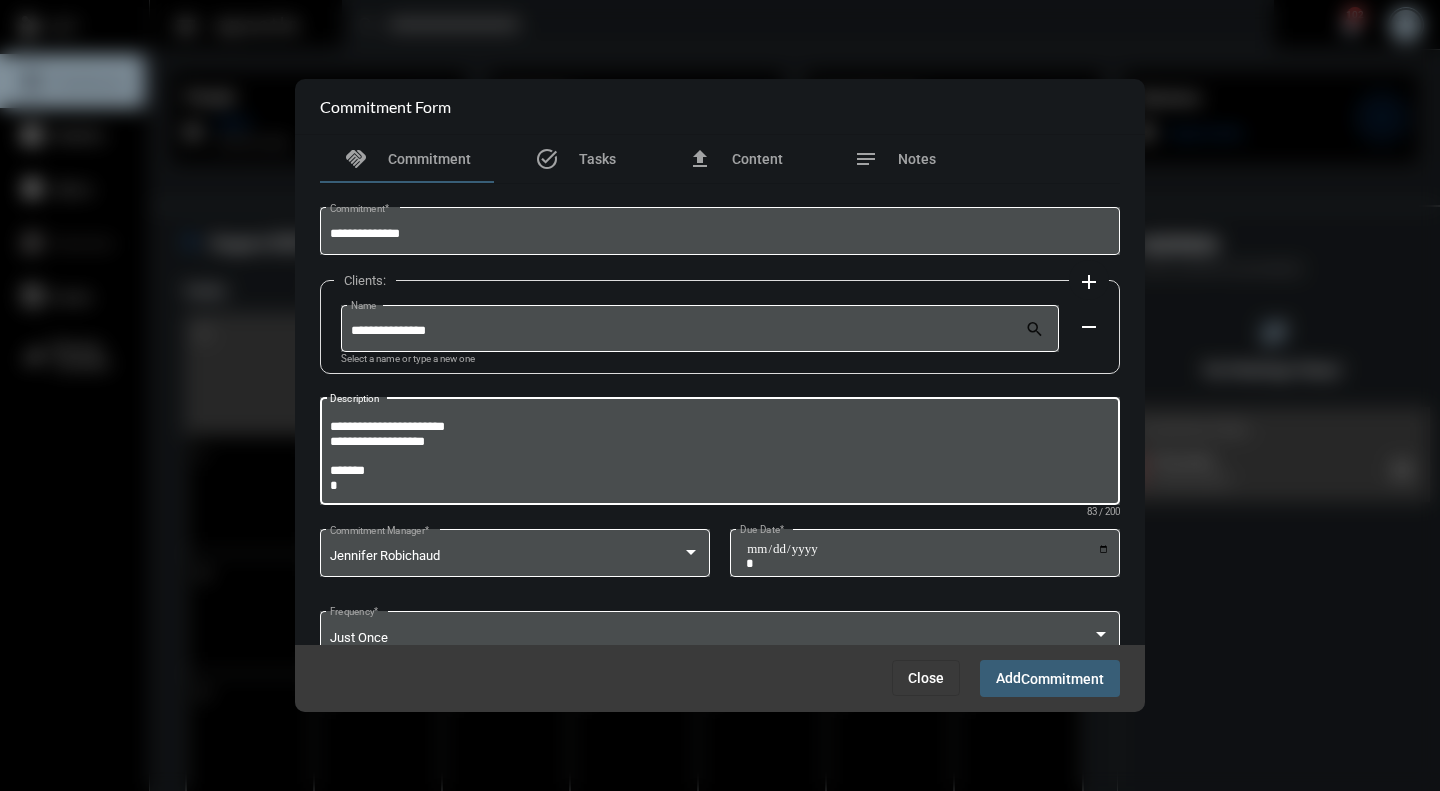 type on "**********" 